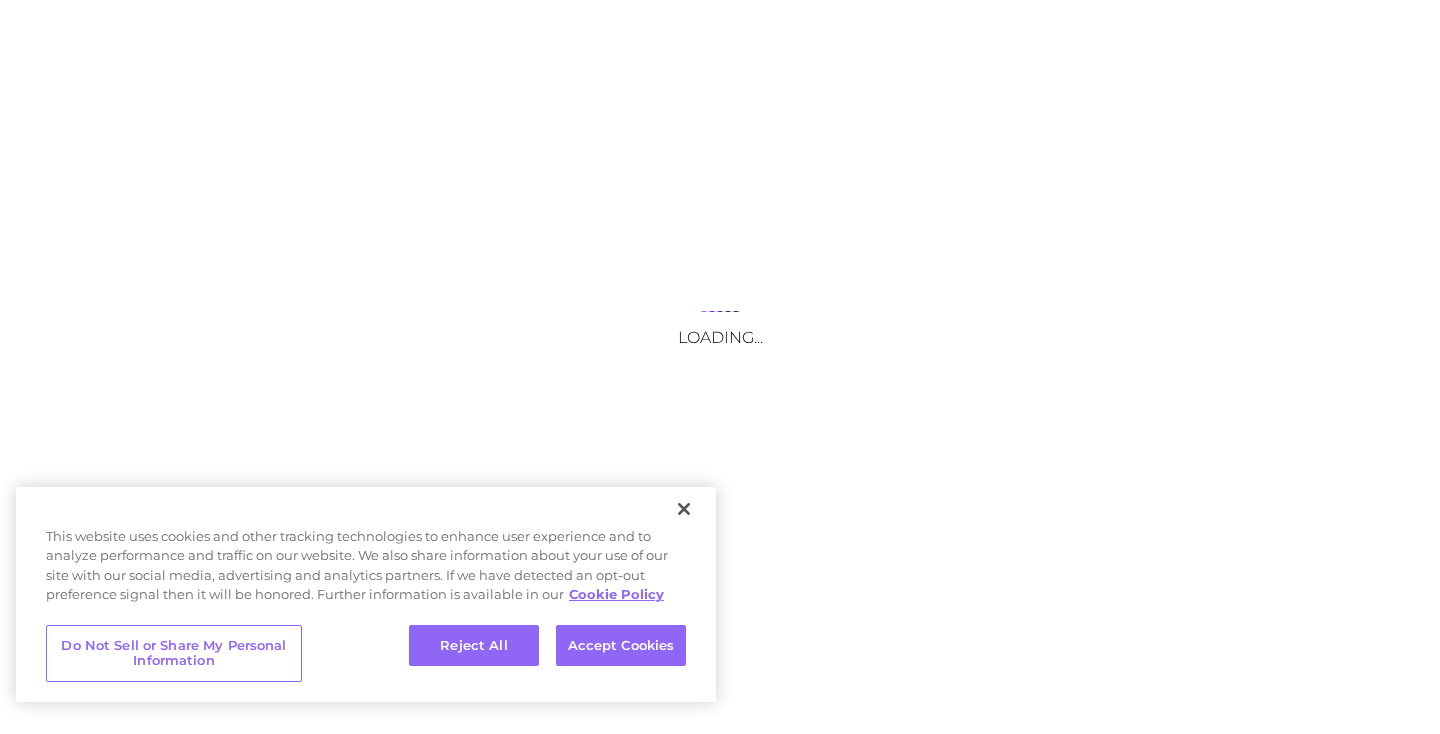 scroll, scrollTop: 0, scrollLeft: 0, axis: both 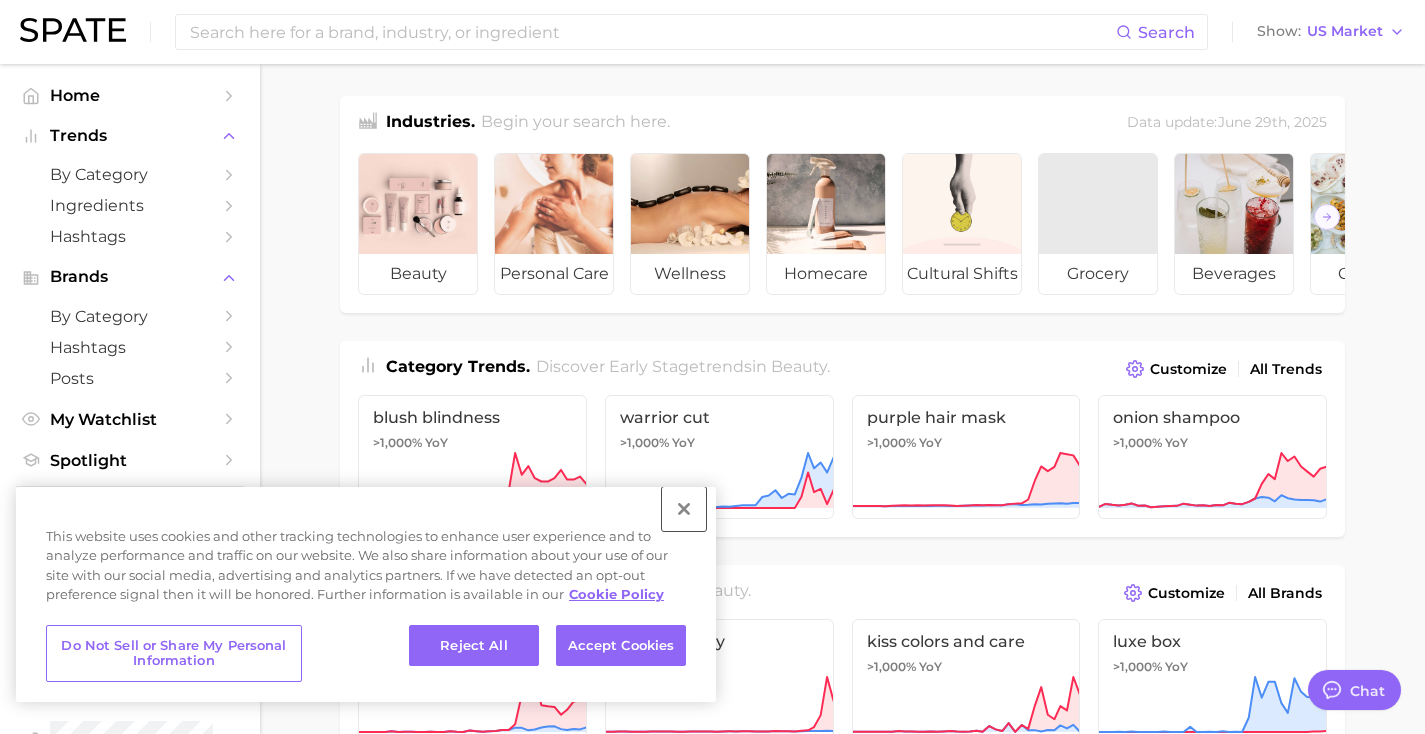 click at bounding box center [684, 509] 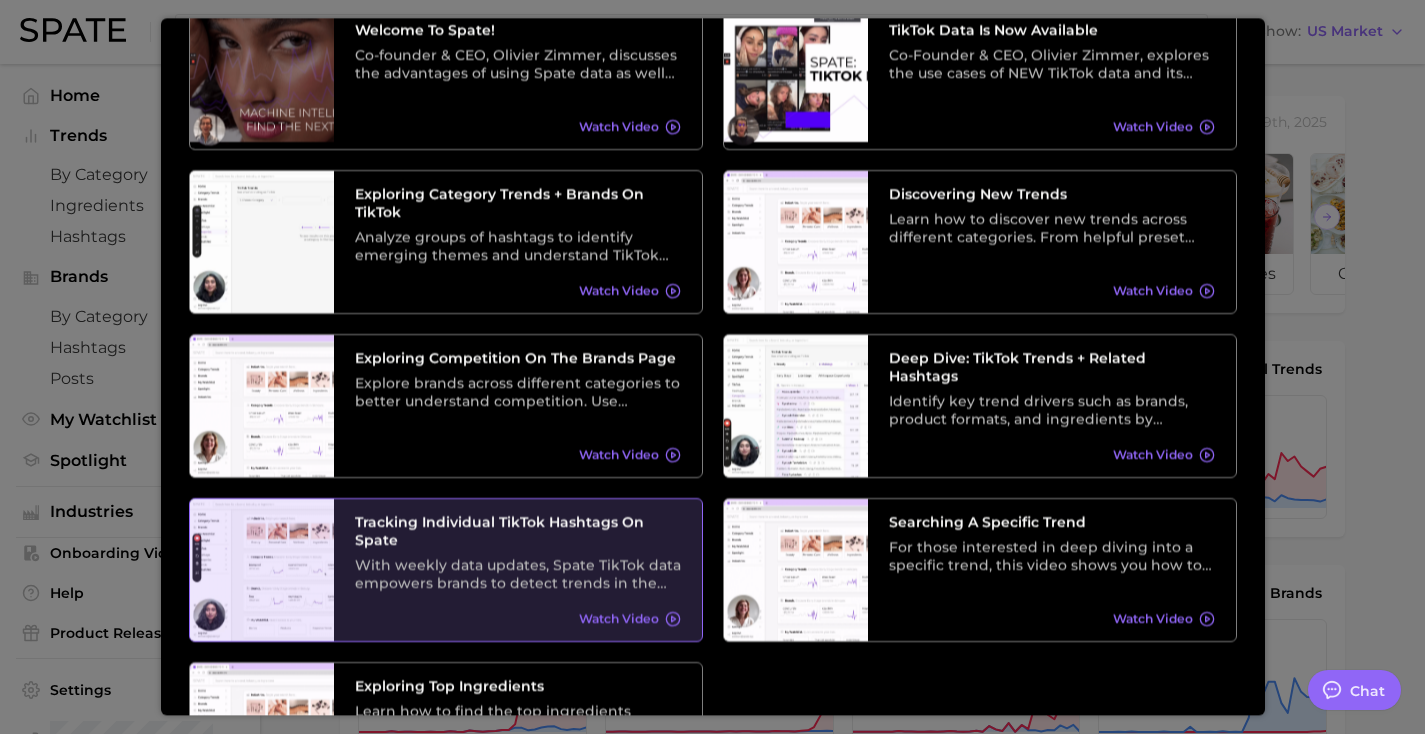 scroll, scrollTop: 292, scrollLeft: 0, axis: vertical 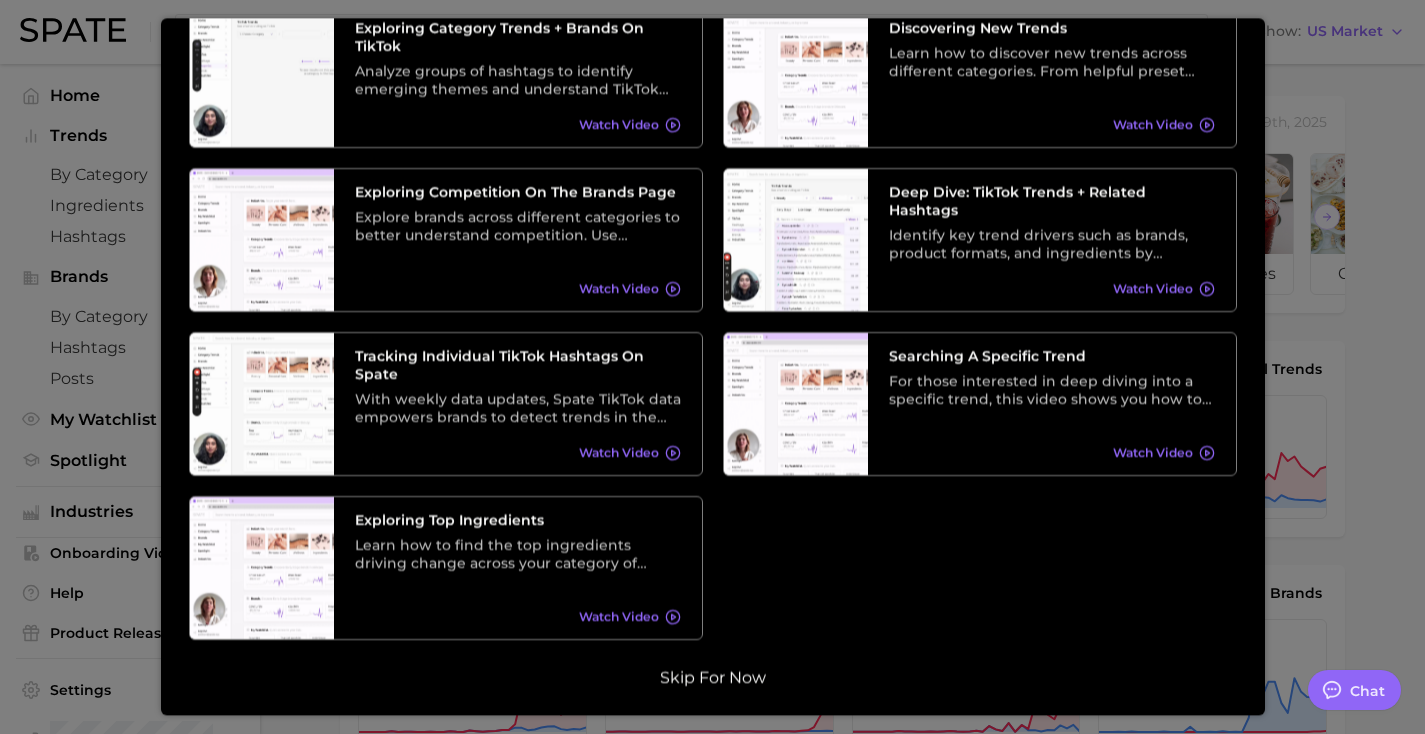 click on "Skip for now" at bounding box center [713, 678] 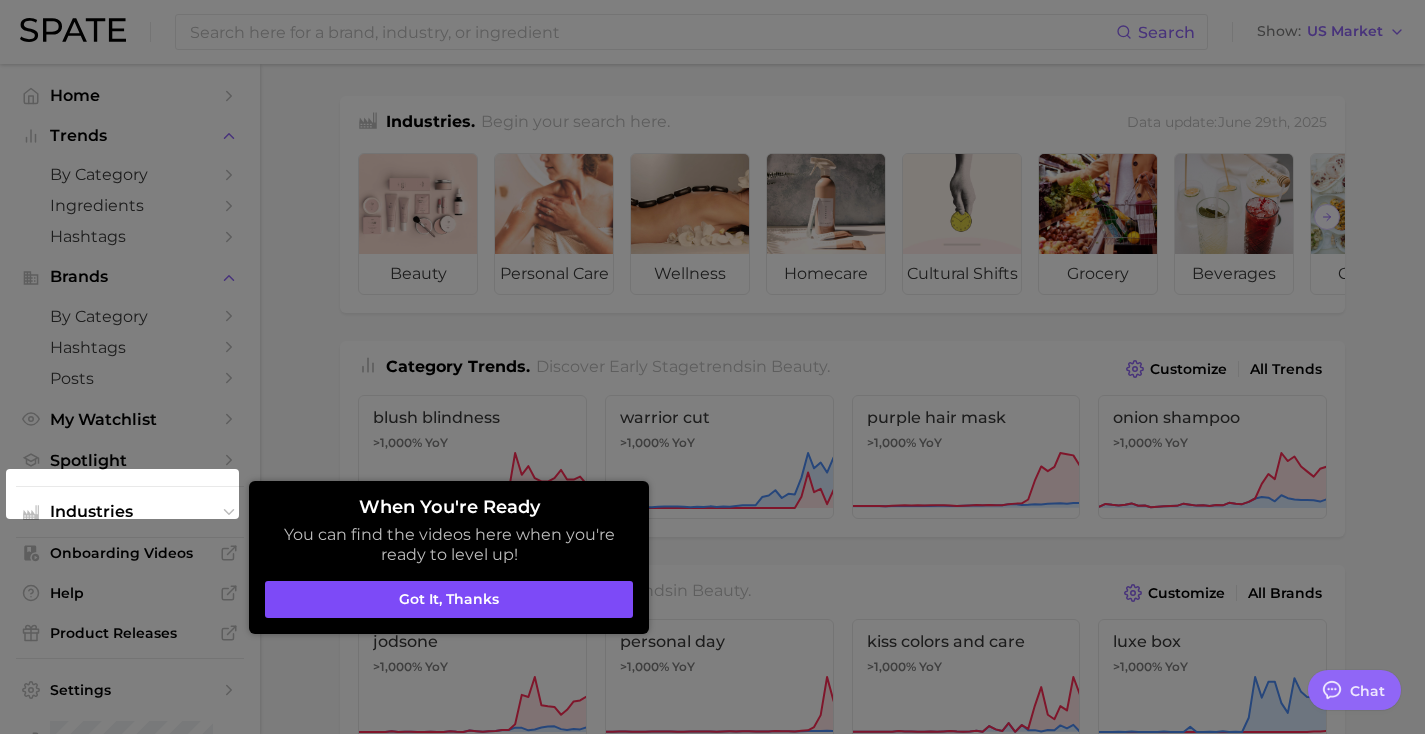 click on "Got it, thanks" at bounding box center (449, 600) 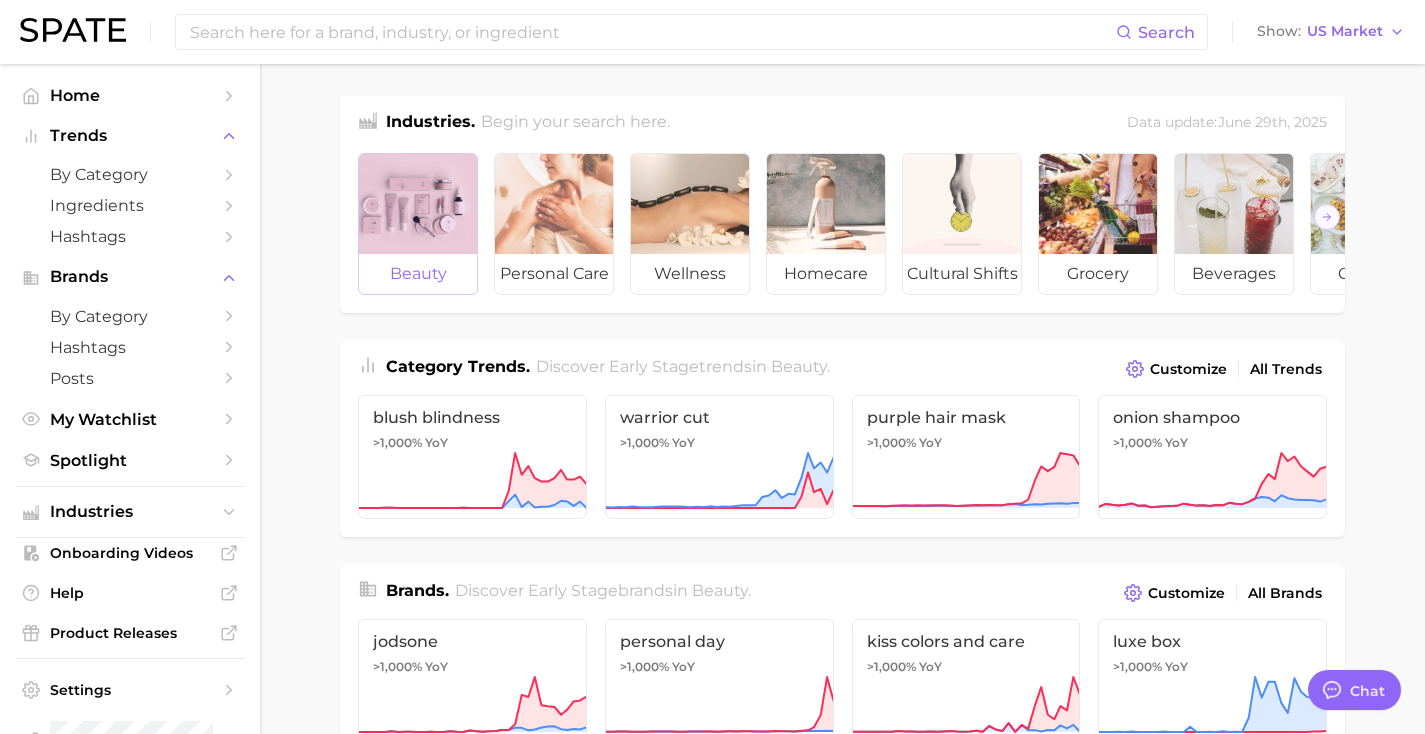 click at bounding box center (418, 204) 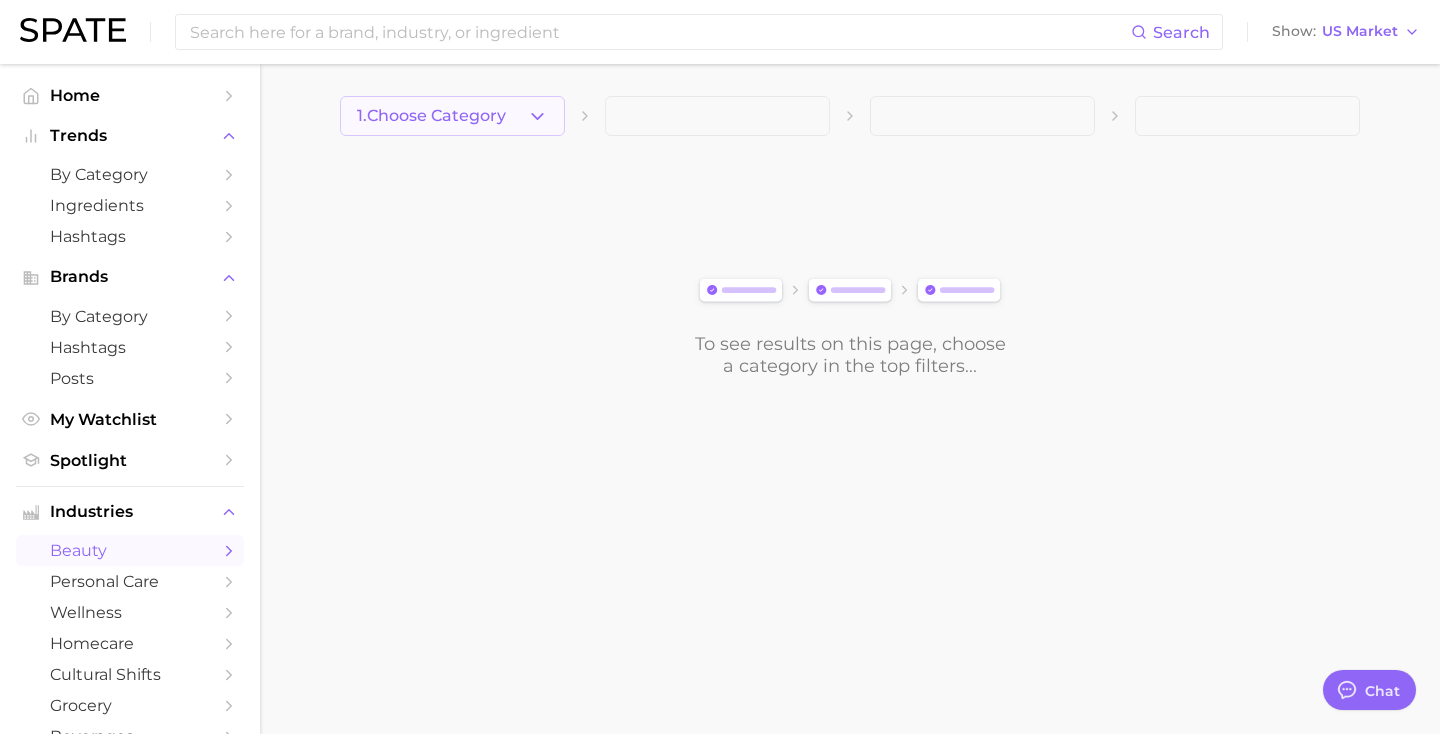 click on "1.  Choose Category" at bounding box center (431, 116) 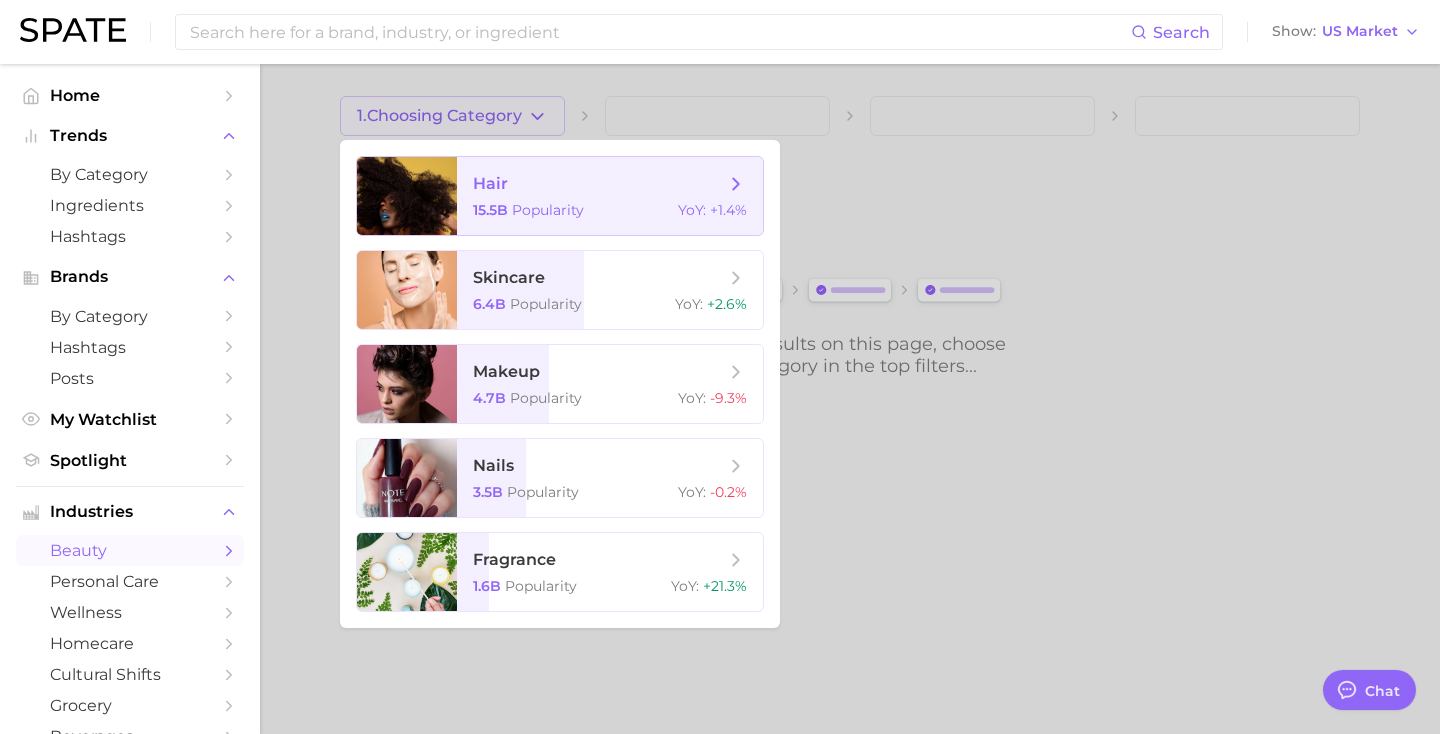 click at bounding box center [407, 196] 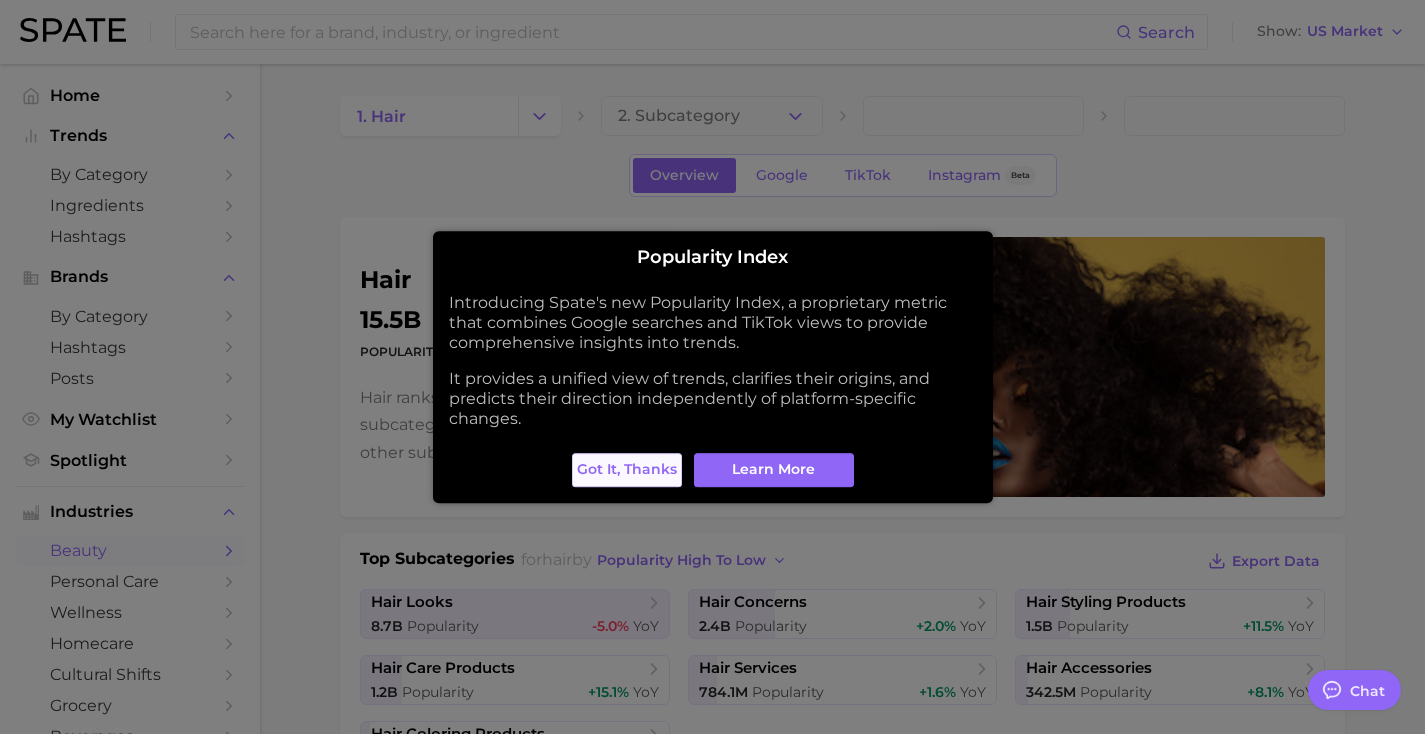 click on "Got it, thanks" at bounding box center (627, 469) 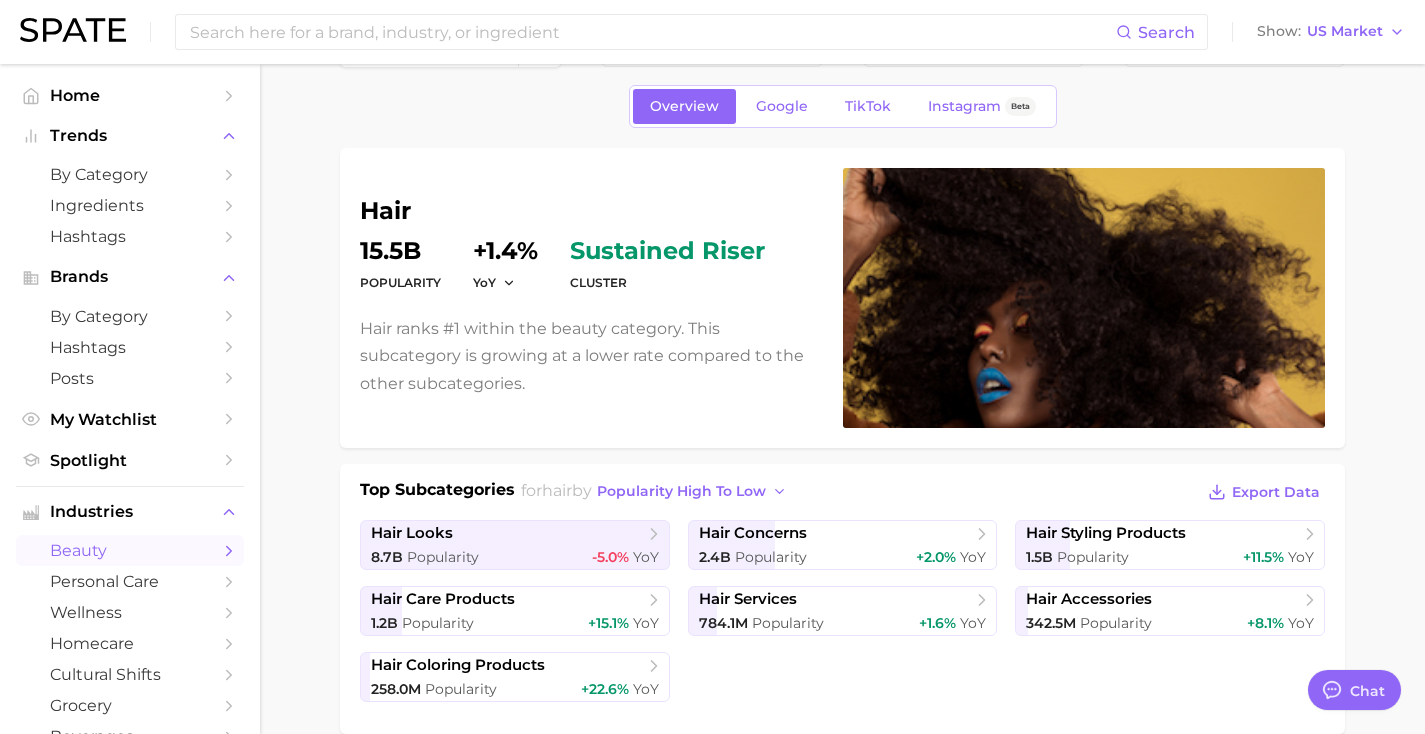 scroll, scrollTop: 0, scrollLeft: 0, axis: both 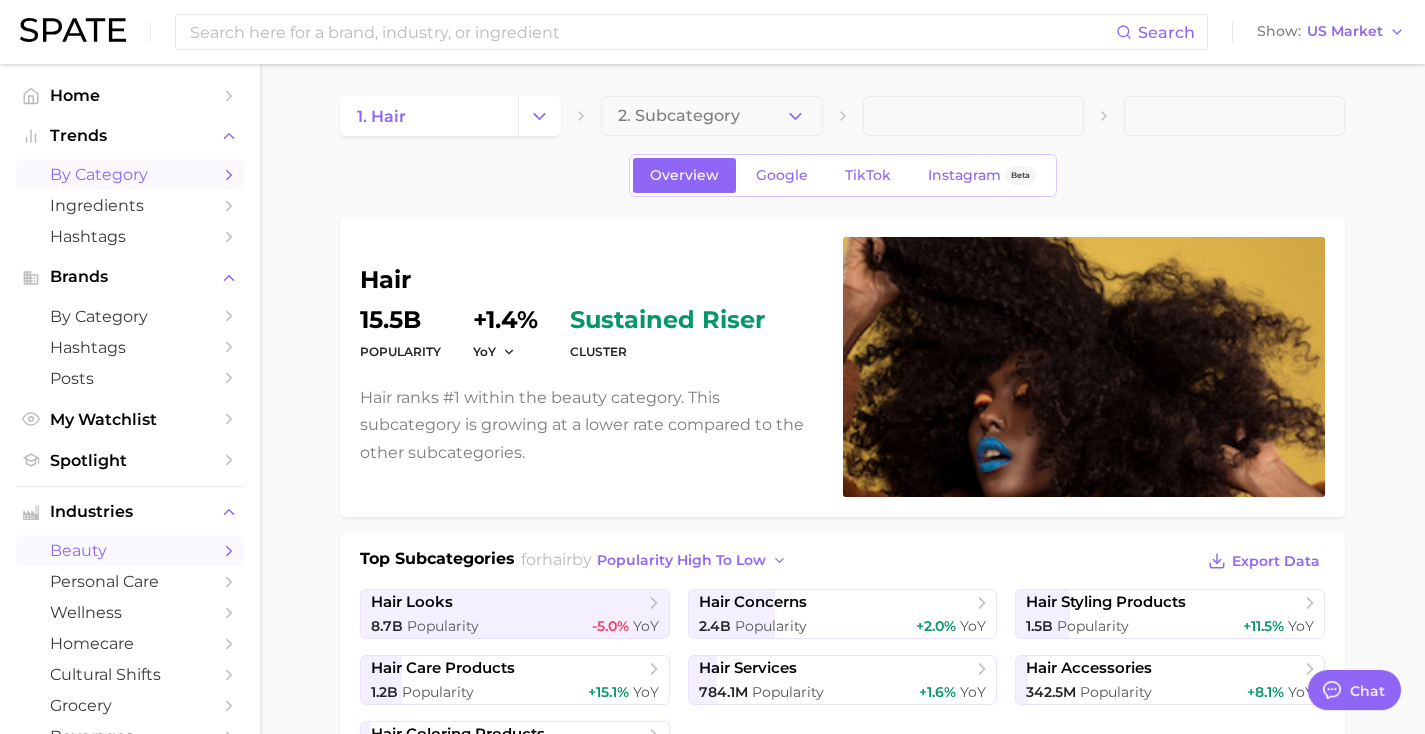click on "by Category" at bounding box center [130, 174] 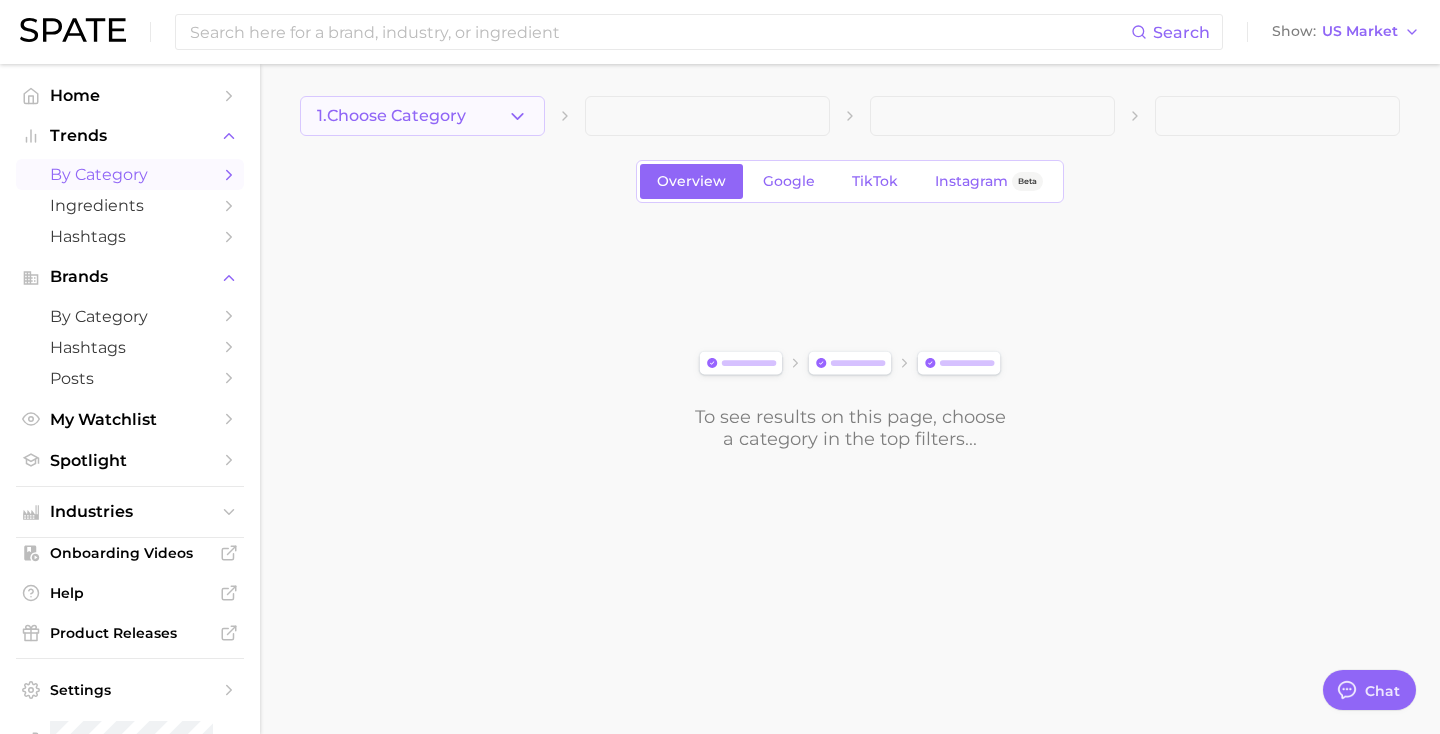 click on "1.  Choose Category" at bounding box center (422, 116) 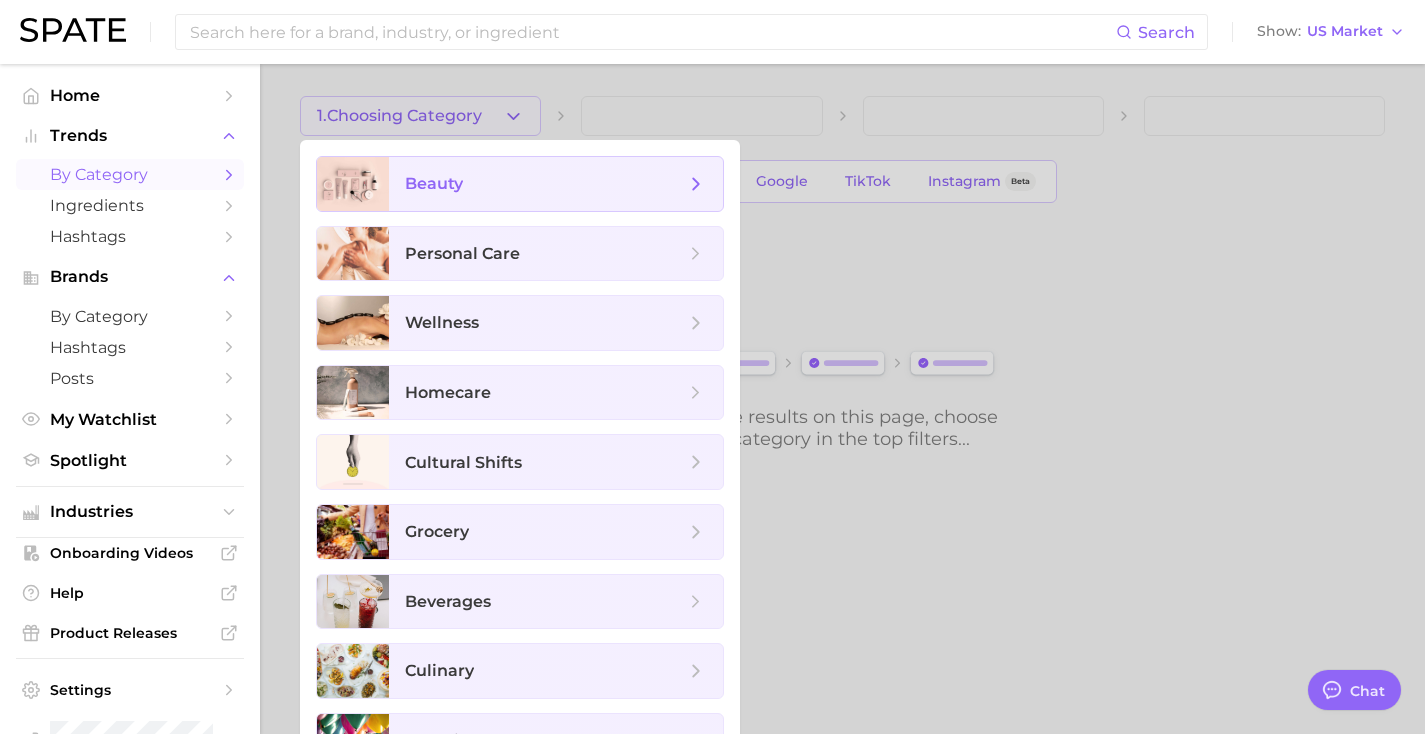 click on "beauty" at bounding box center [434, 183] 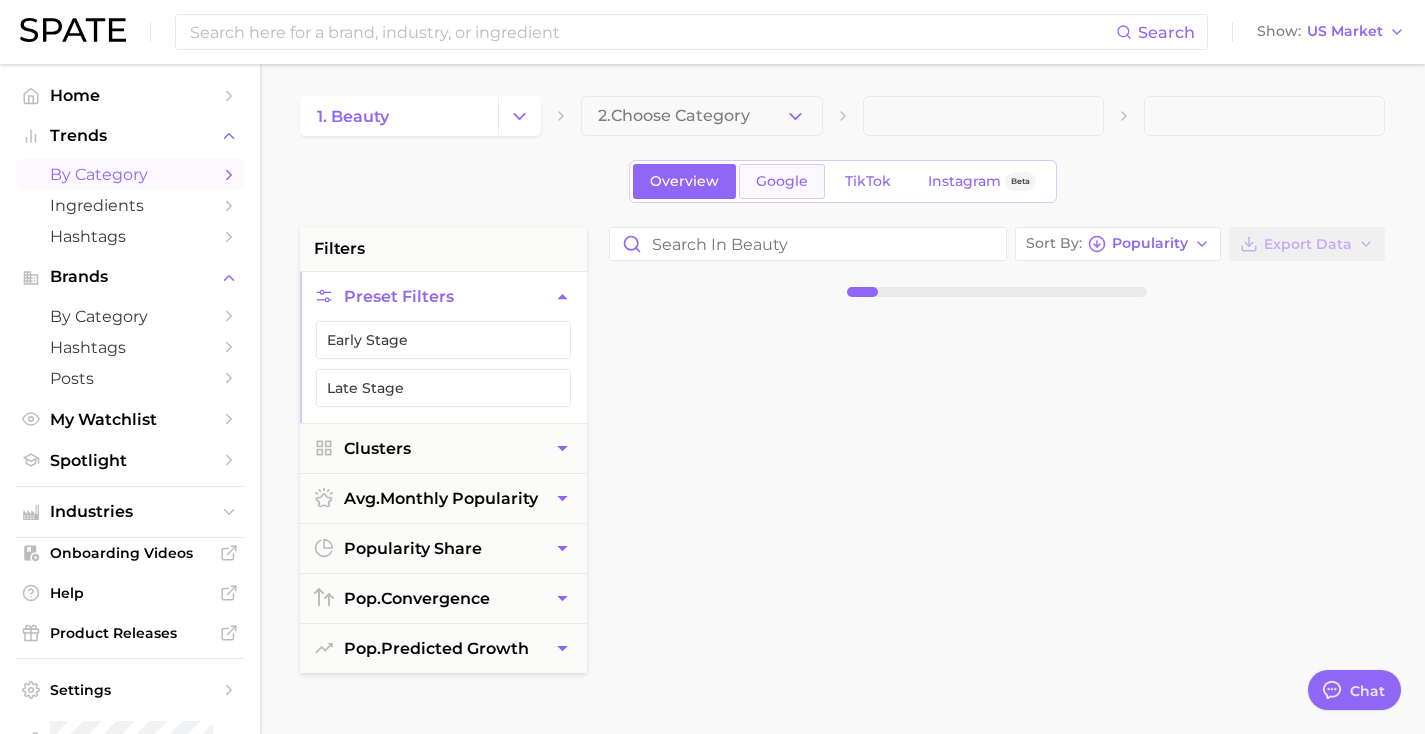 click on "Google" at bounding box center (782, 181) 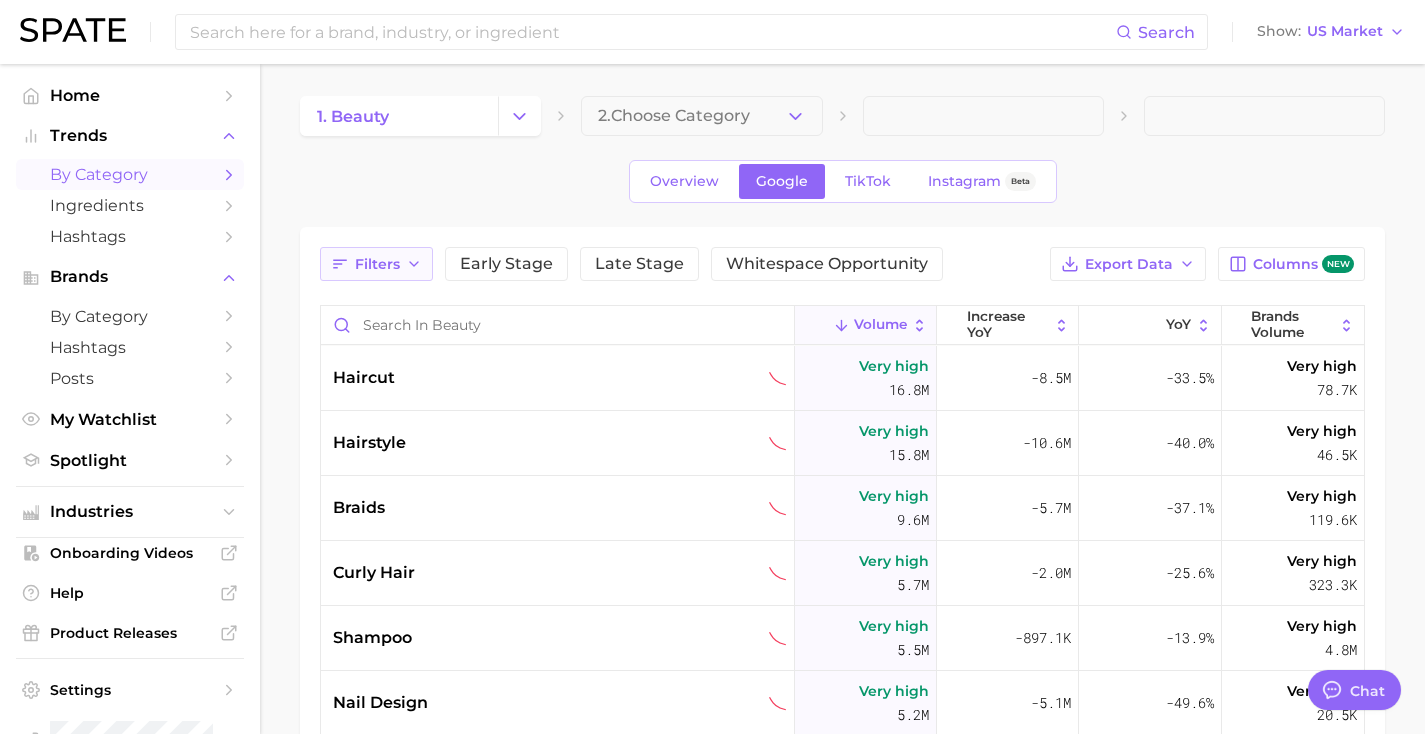 click 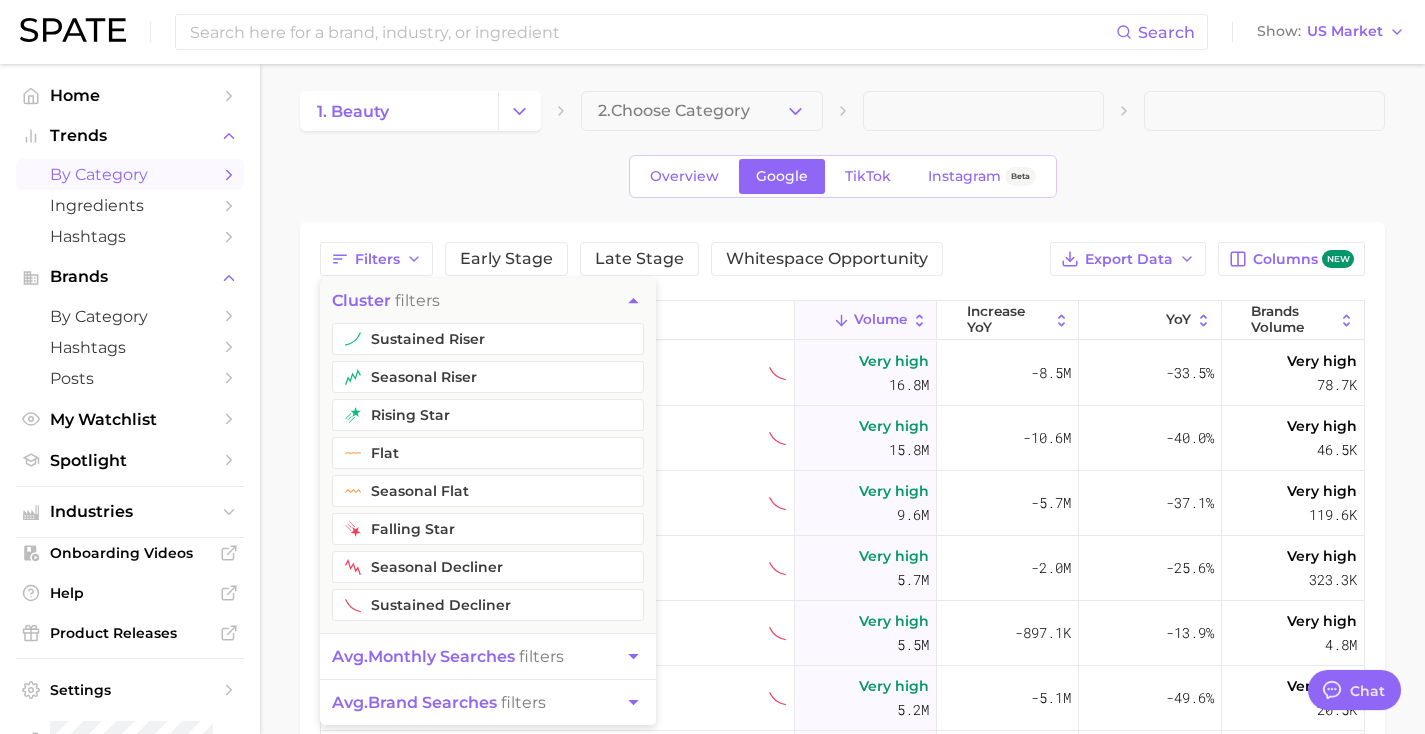 scroll, scrollTop: 0, scrollLeft: 0, axis: both 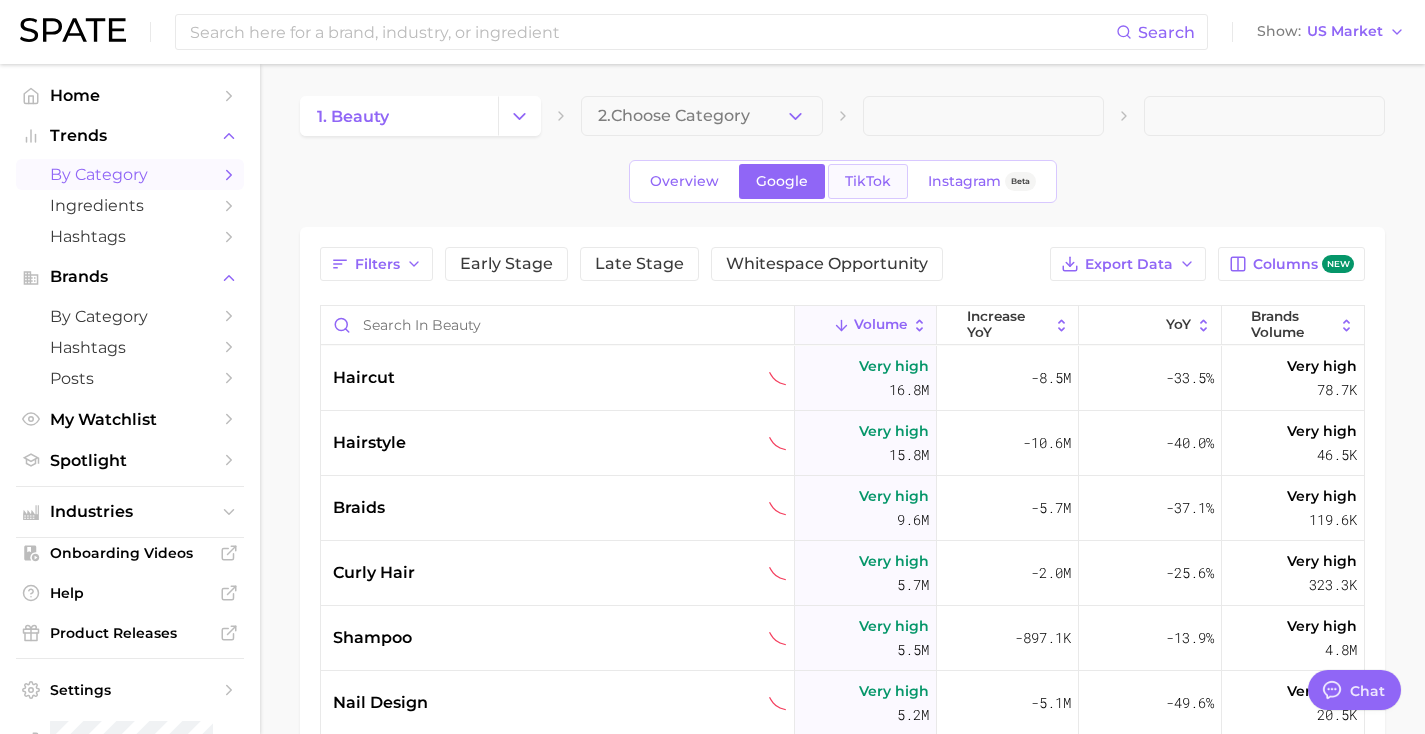 click on "TikTok" at bounding box center (868, 181) 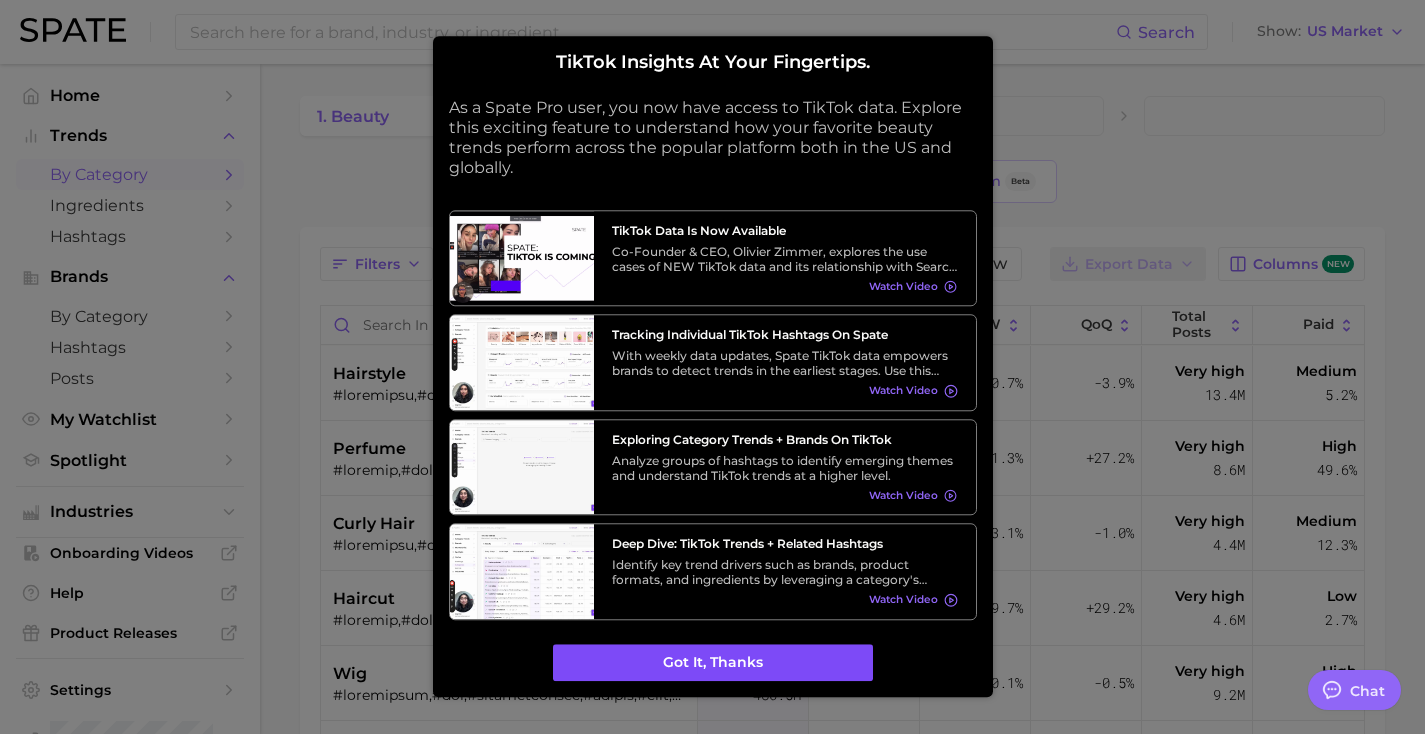 type on "x" 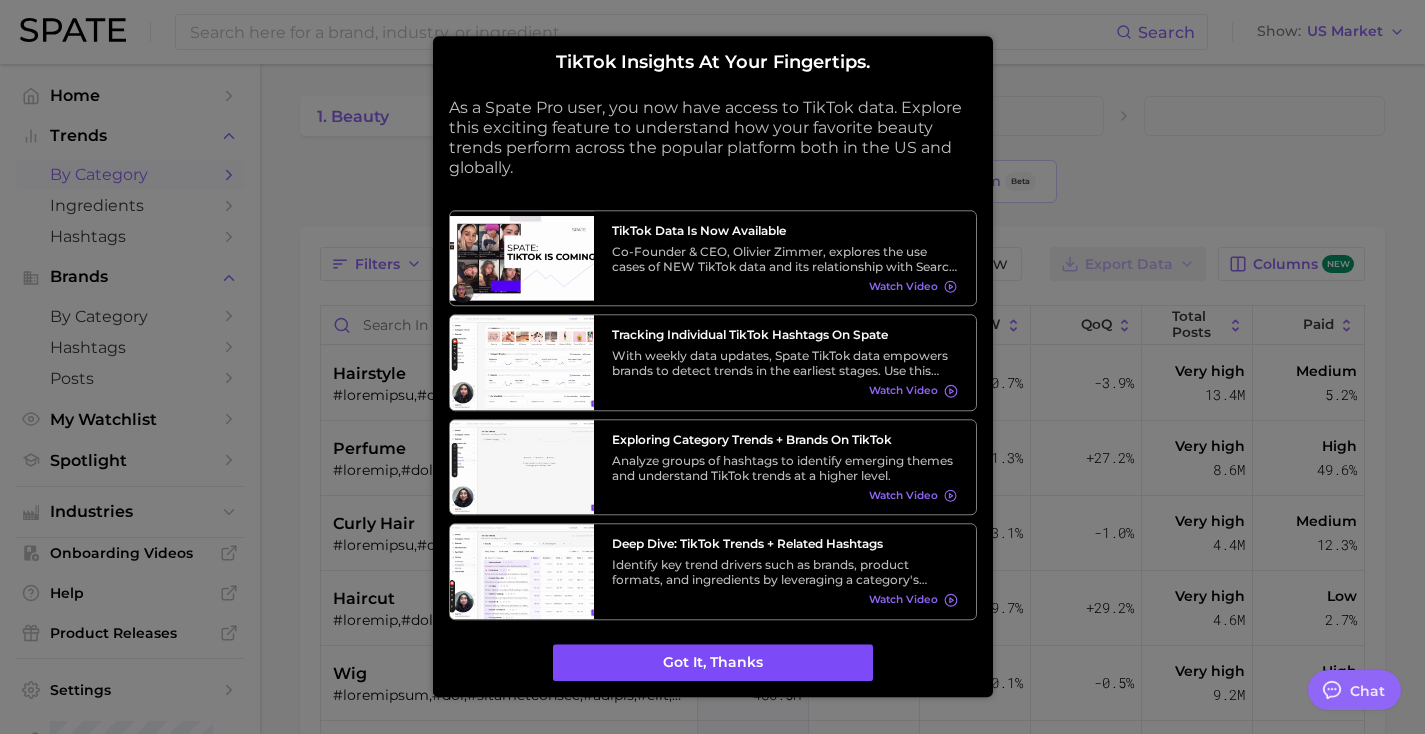 click on "Got it, thanks" at bounding box center [713, 663] 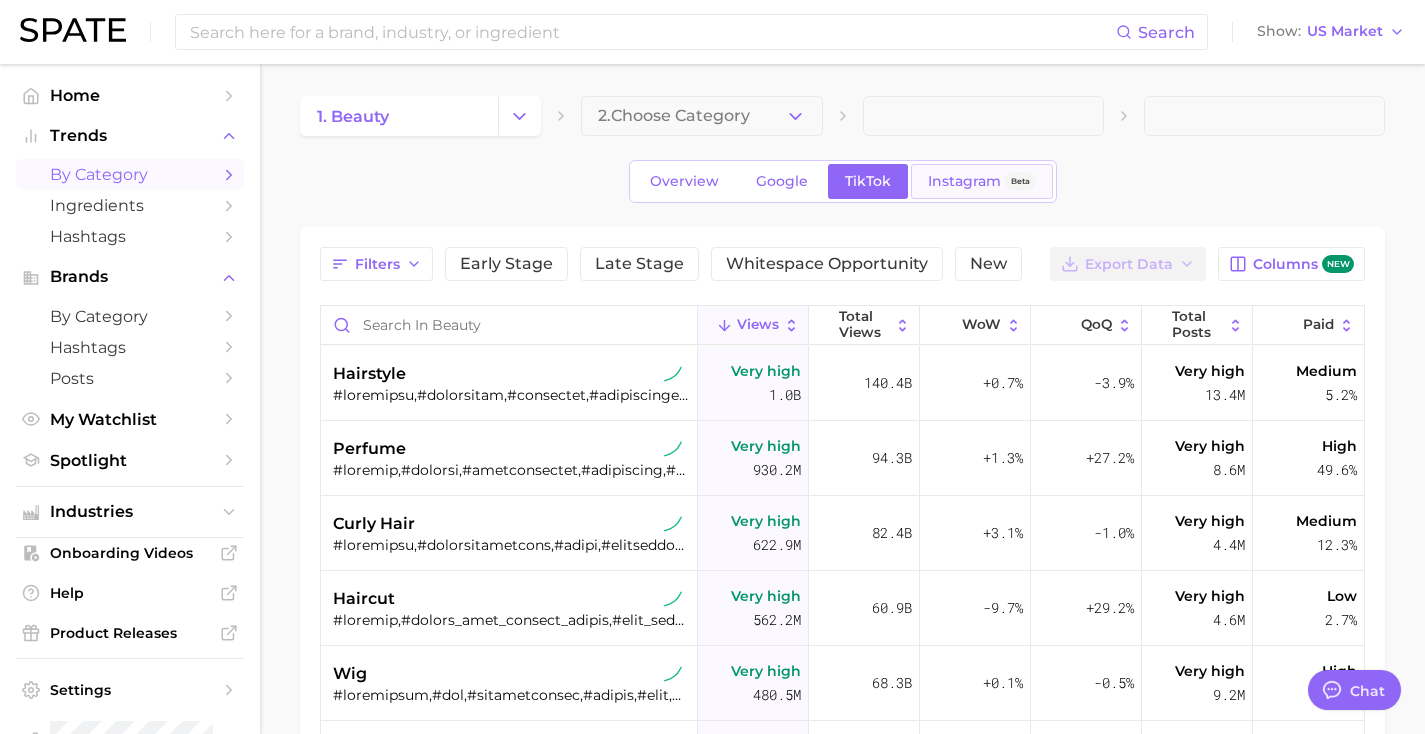 click on "Instagram" at bounding box center (964, 181) 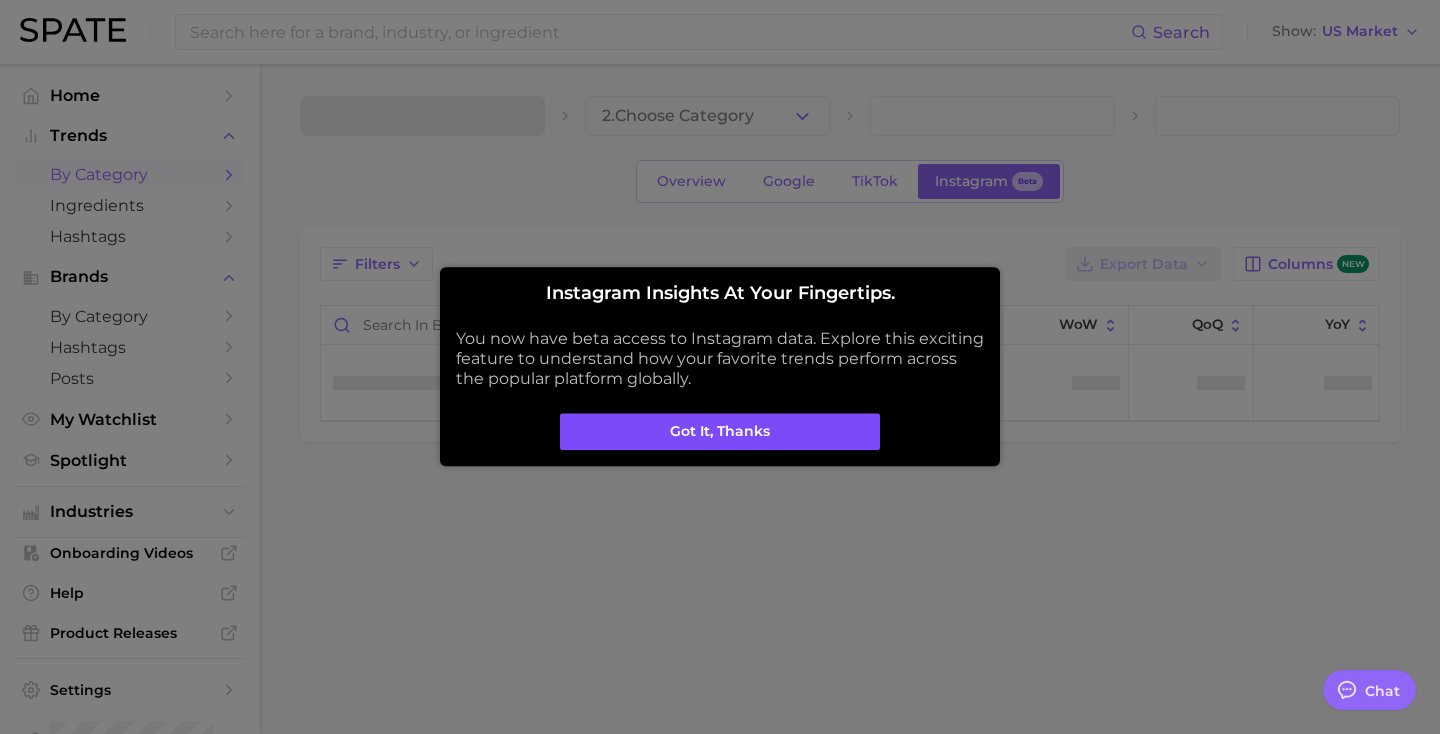 click on "Got it, thanks" at bounding box center (720, 432) 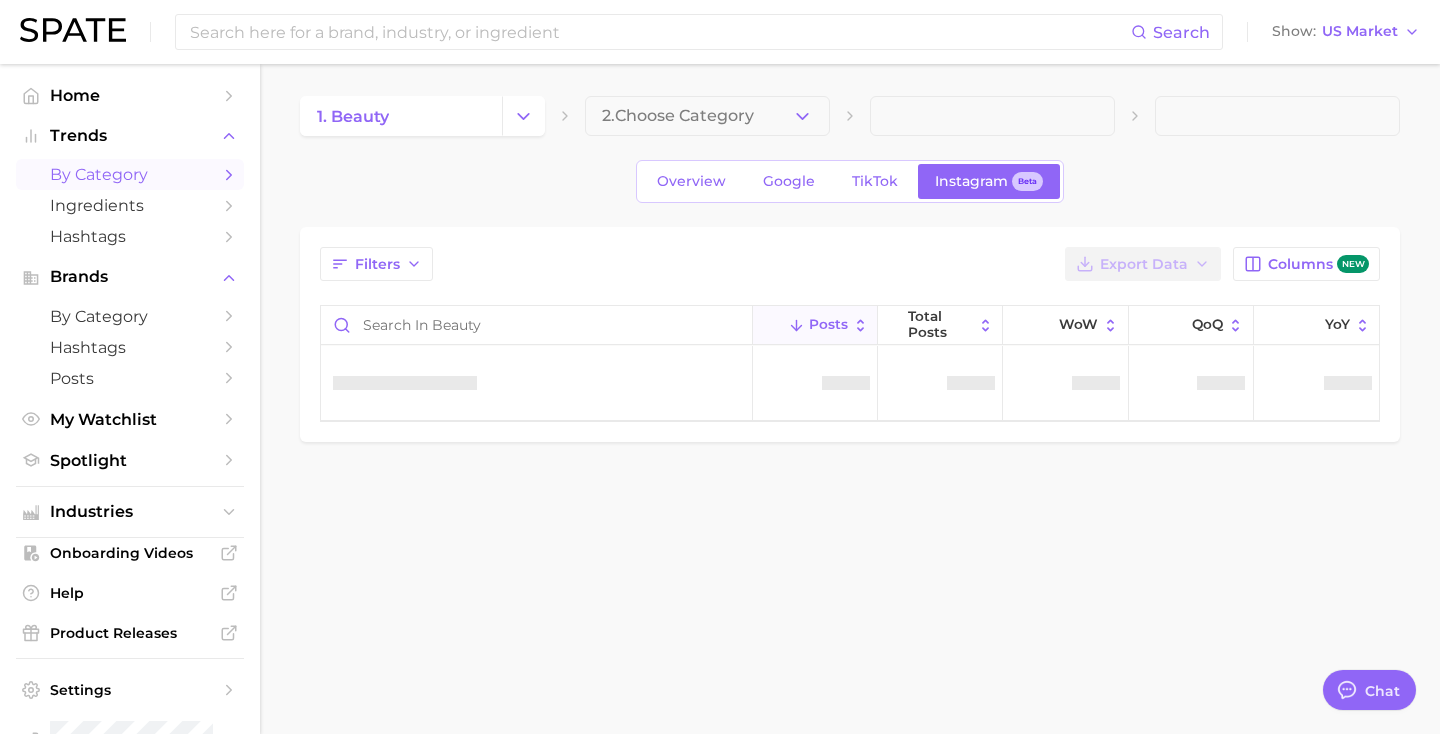 click on "1. beauty 2.  Choose Category Overview Google TikTok Instagram Beta Filters Export Data Columns new Posts Total Posts WoW QoQ YoY" at bounding box center [850, 269] 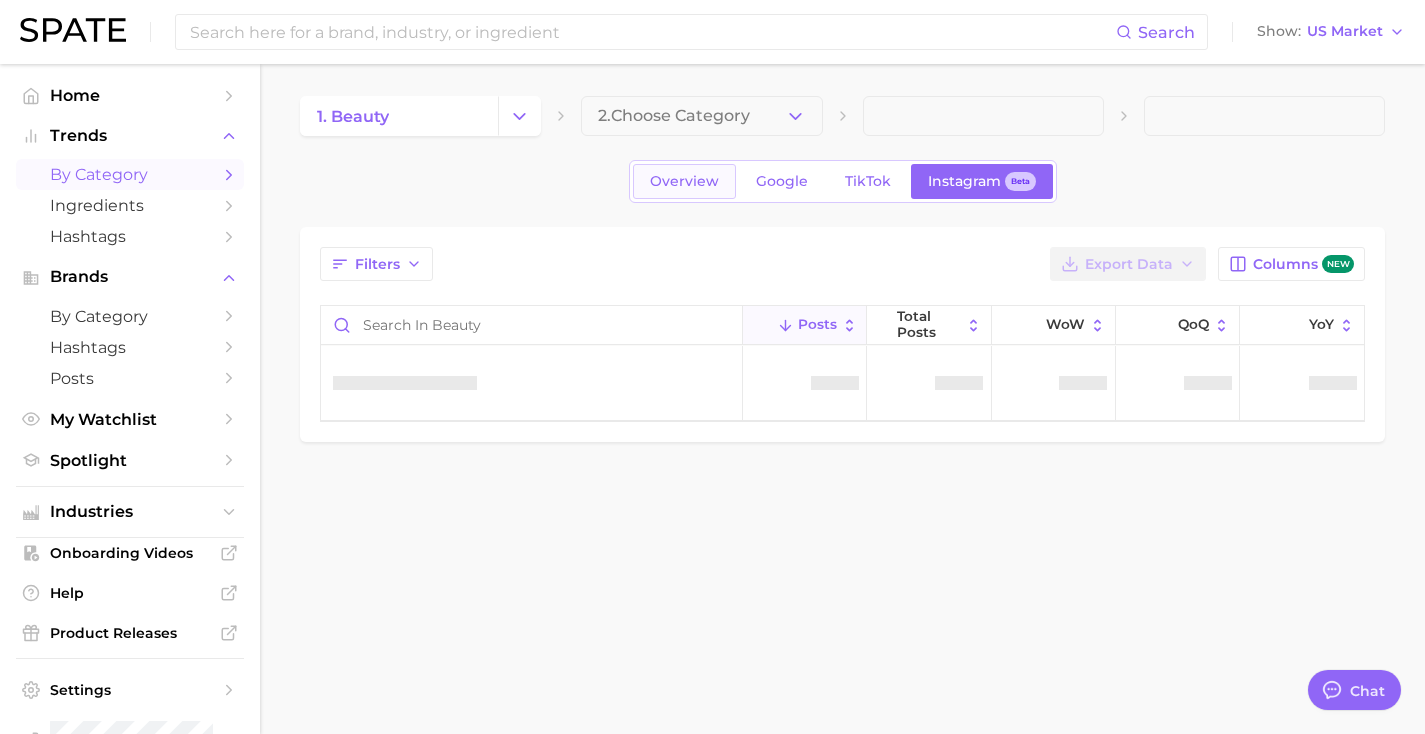 click on "Overview" at bounding box center (684, 181) 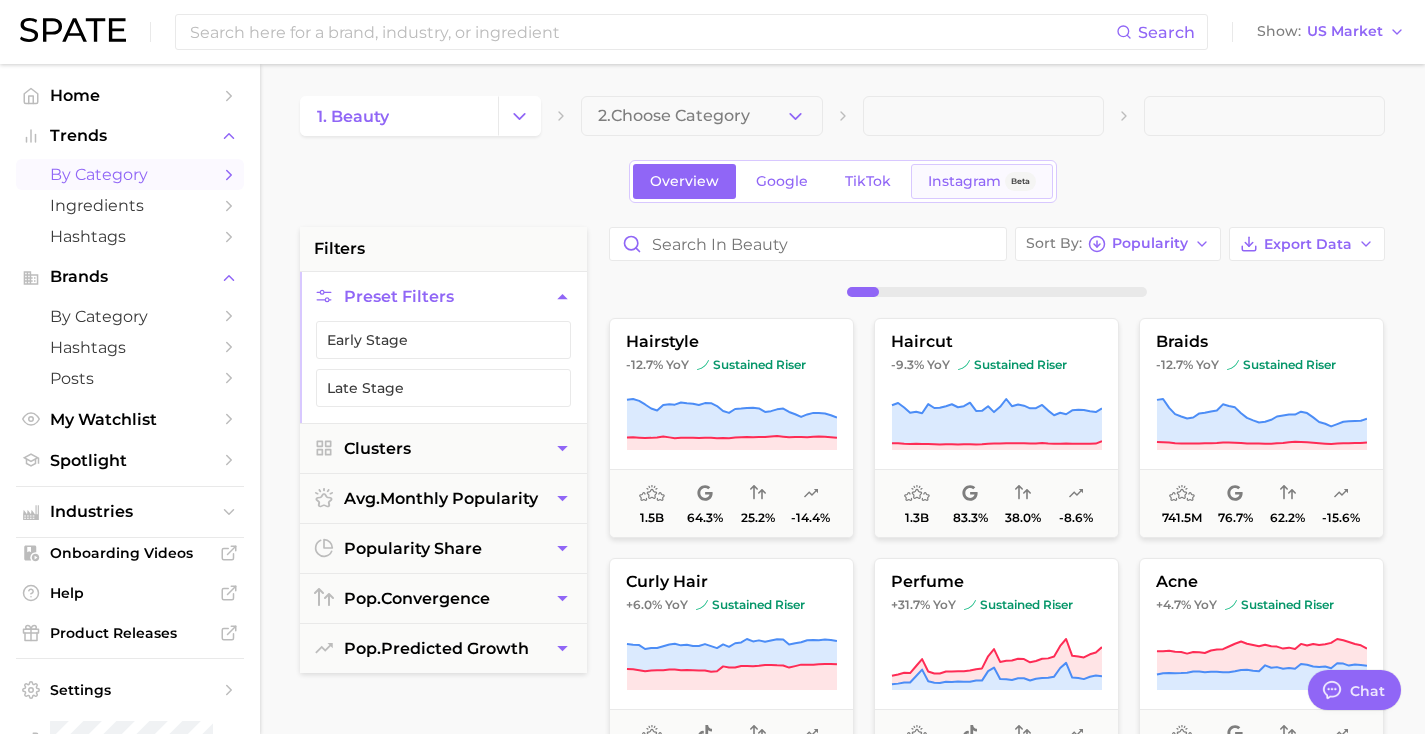 click on "Instagram Beta" at bounding box center [982, 181] 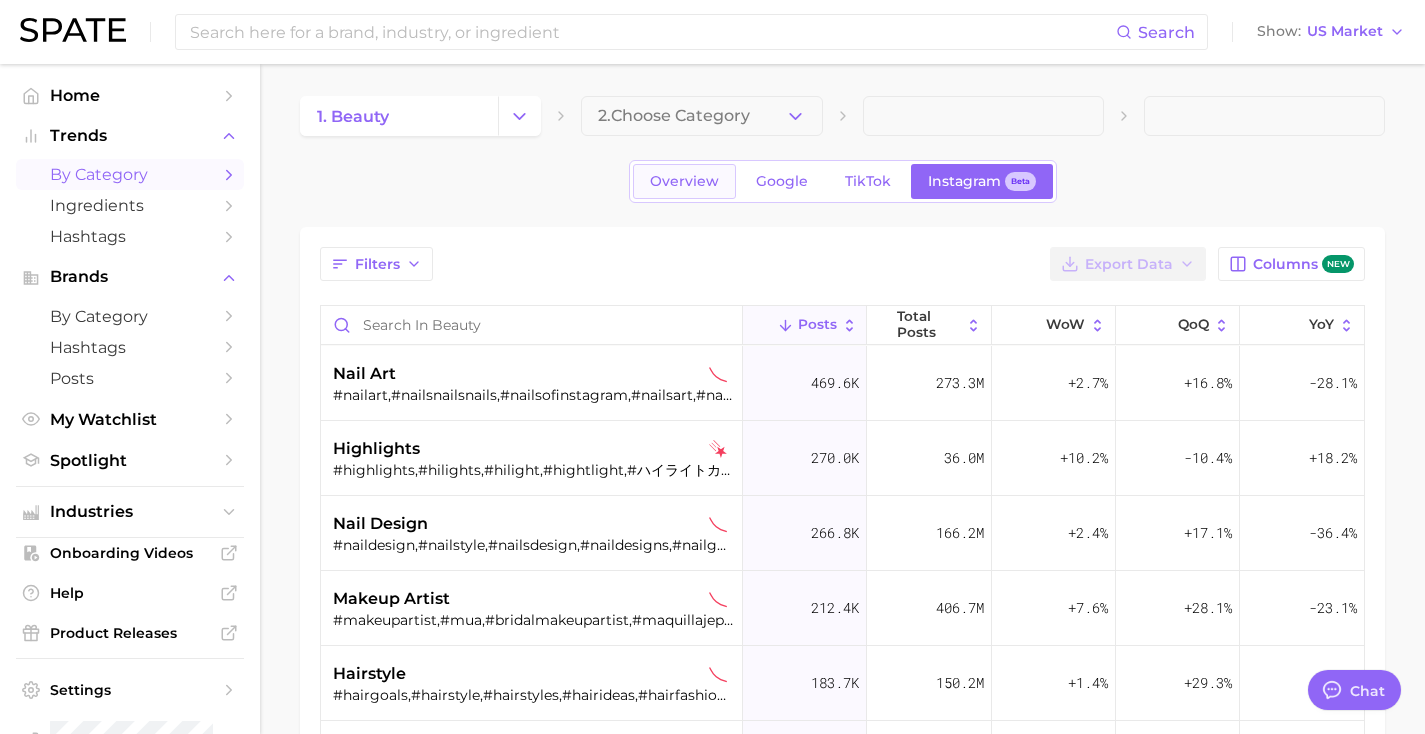 click on "Overview" at bounding box center (684, 181) 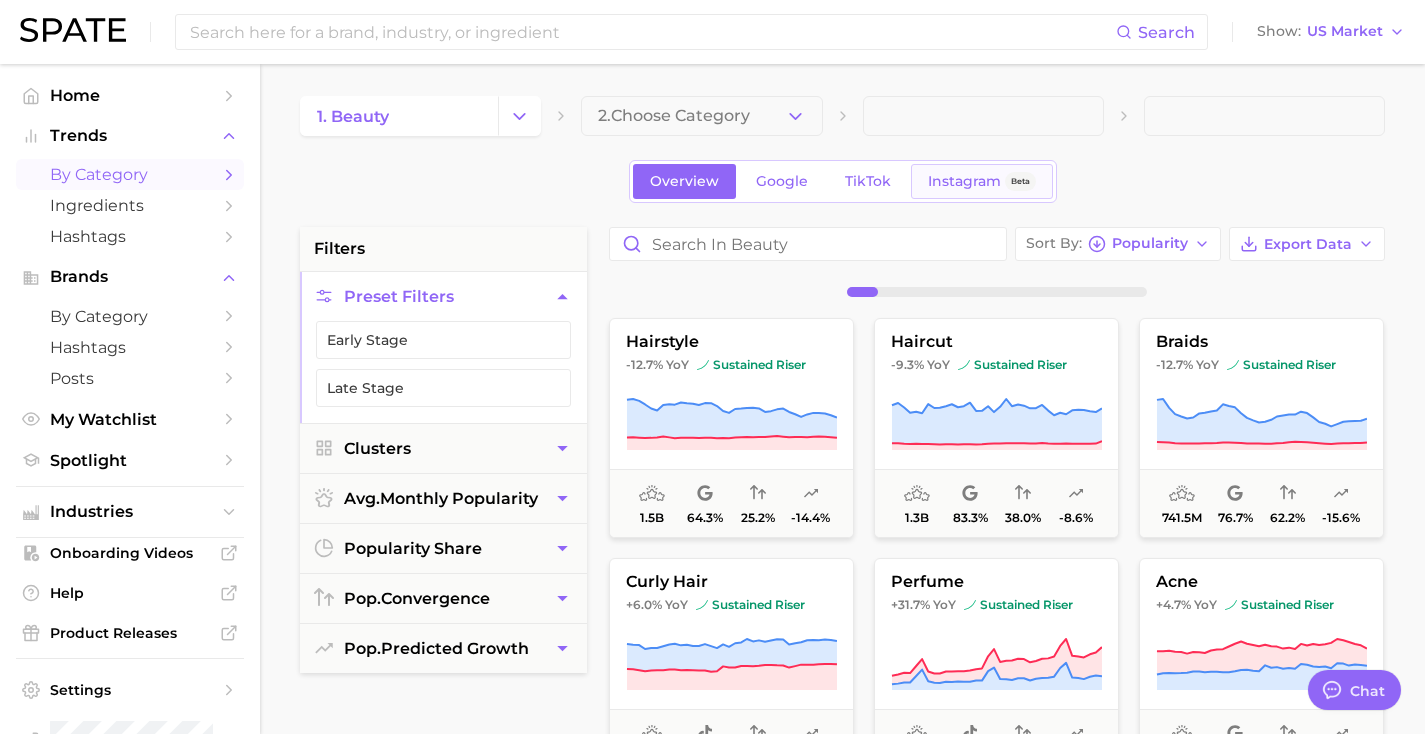 click on "Instagram" at bounding box center [964, 181] 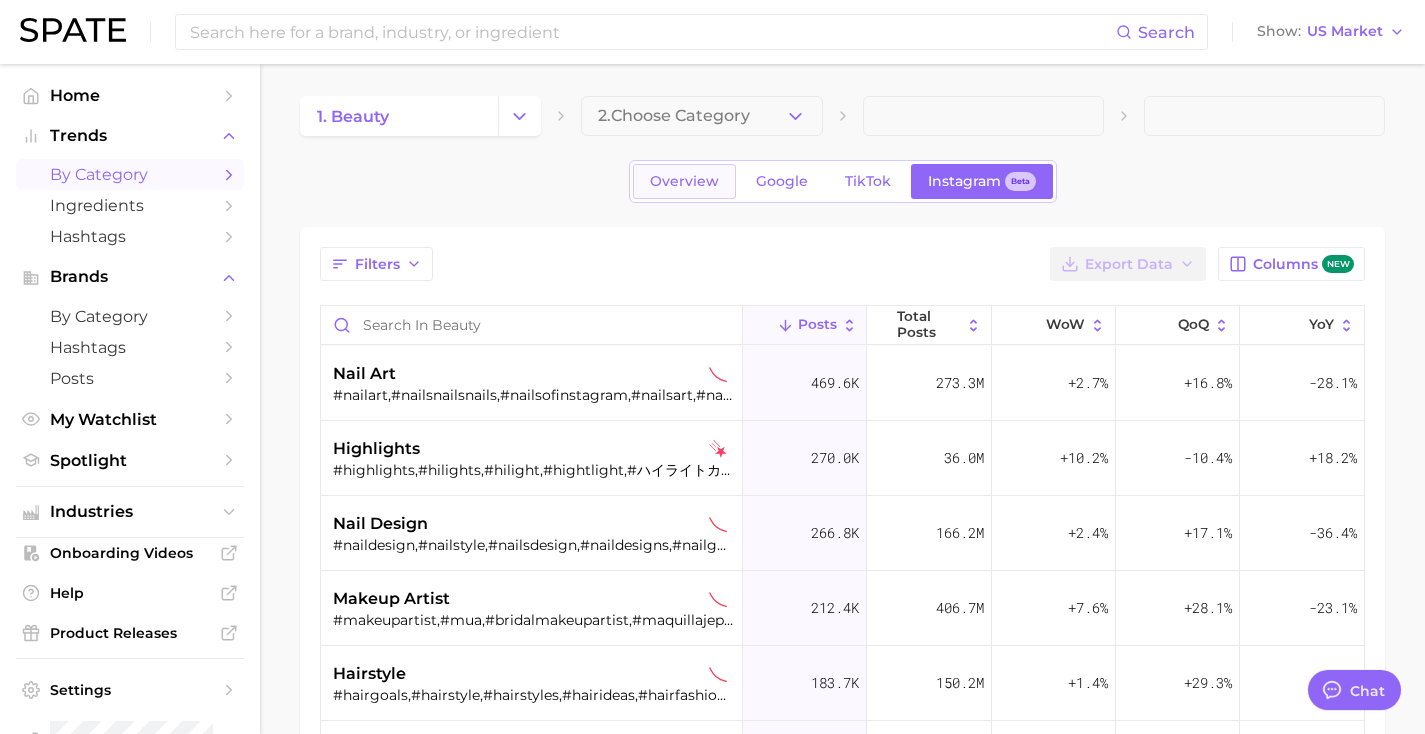 click on "Overview" at bounding box center [684, 181] 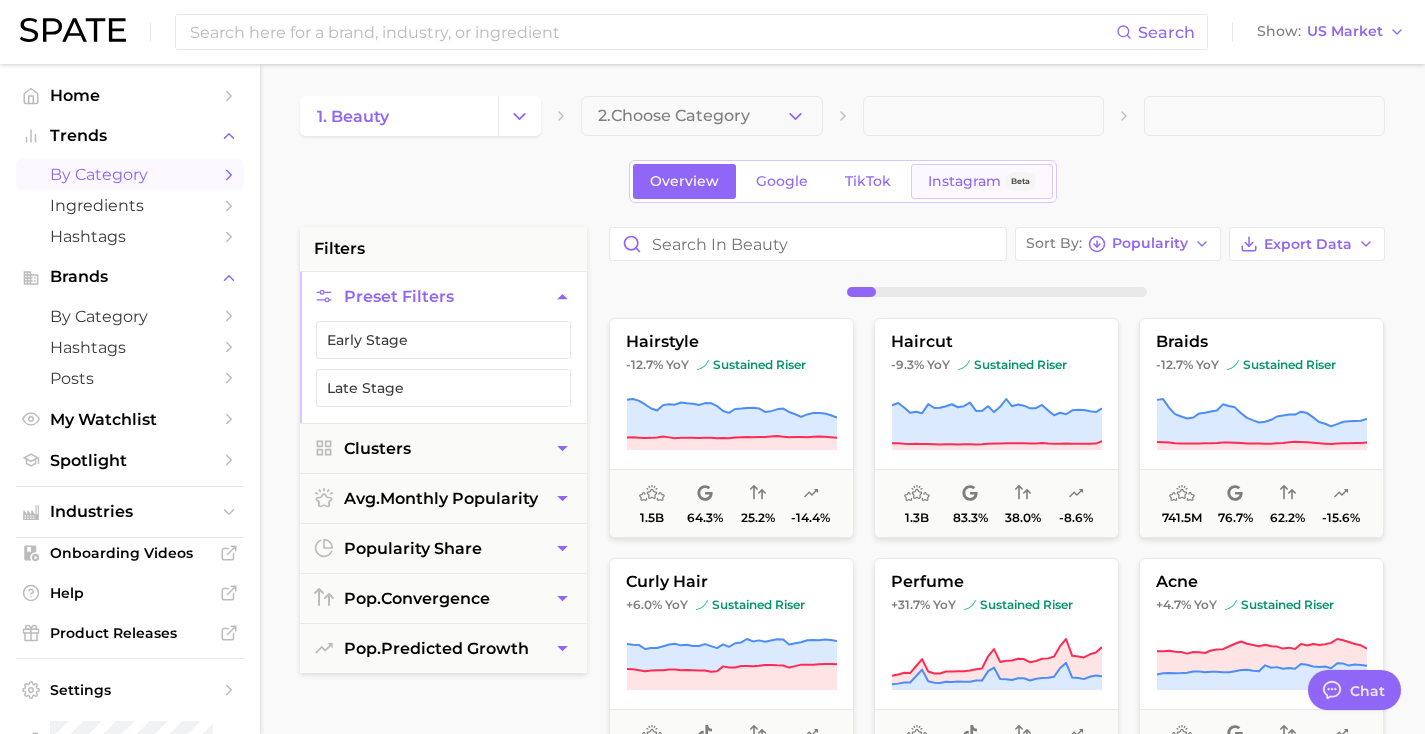 click on "Instagram" at bounding box center (964, 181) 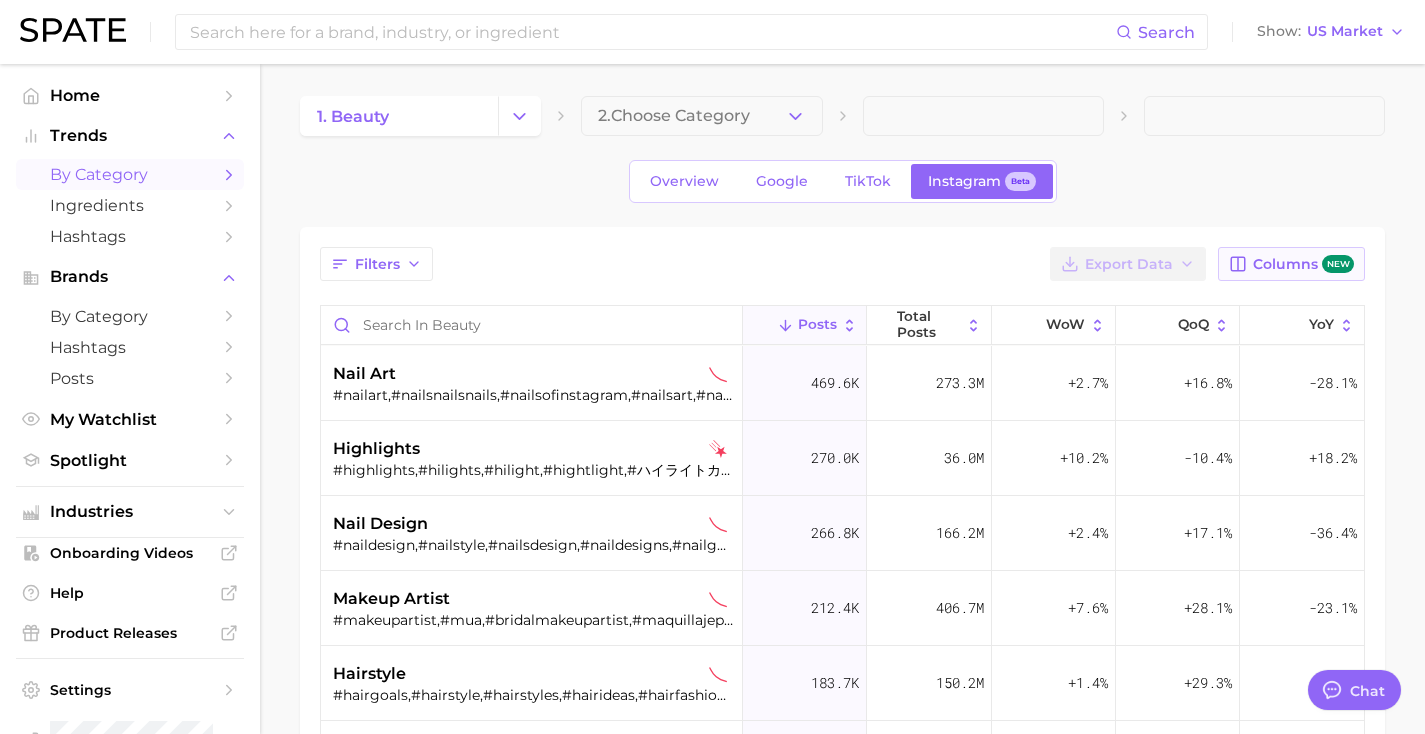 click on "Columns new" at bounding box center [1303, 264] 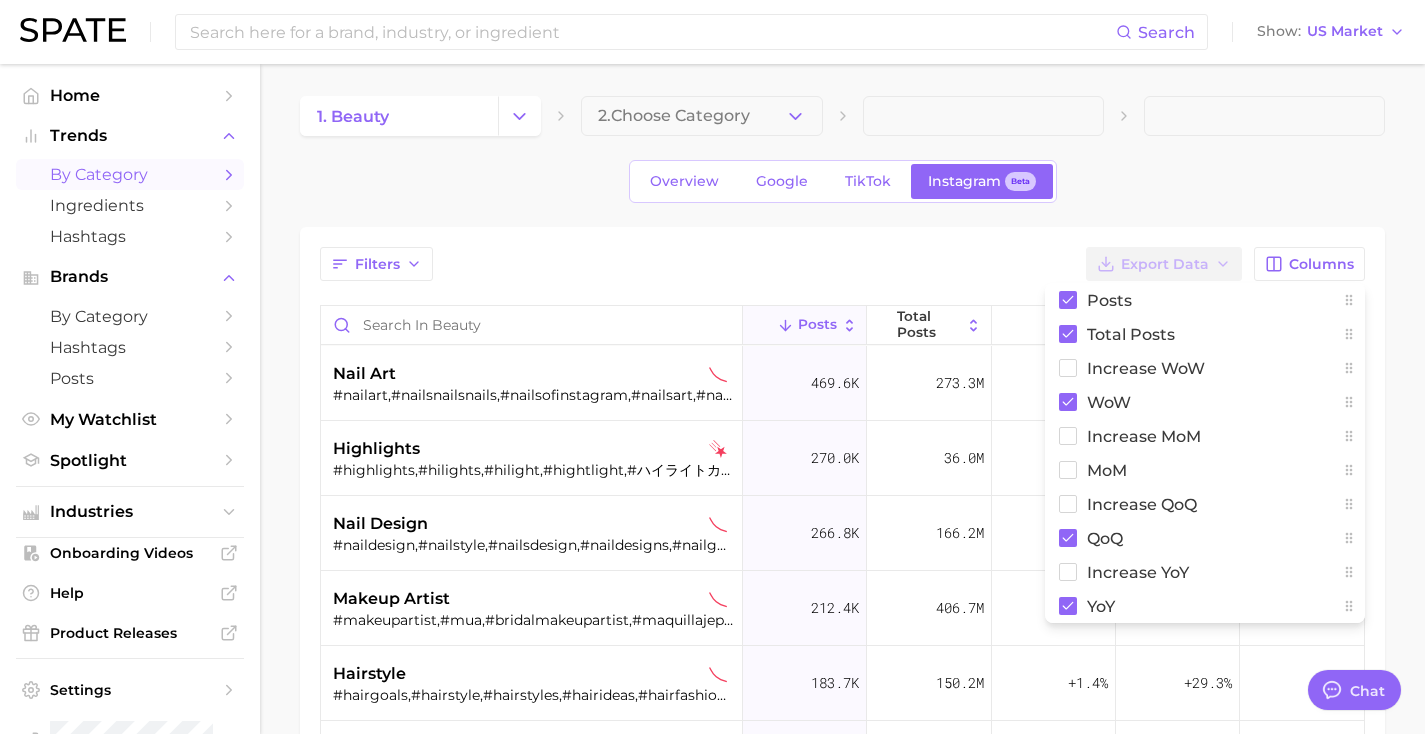 click on "1. beauty 2. Choose Category Overview Google TikTok Instagram Beta Filters Export Data Columns Posts Total Posts Increase WoW WoW Increase MoM MoM Increase QoQ QoQ Increase YoY YoY Posts Total Posts WoW QoQ YoY nail art #nailart,#nailsnailsnails,#nailsofinstagram,#nailsart,#nails💅,#nailsdesign,#naildesigns,#nailsonfleek,#nailsinspiration,#trendynails 469.6k 273.3m +2.7% +16.8% -28.1% highlights #highlights,#hilights,#hilight,#hightlight,#ハイライトカラー,#hairhighlights,#highlightshair,#highlightedhair,#highlighthair,#lowlightsandhighlights 270.0k 36.0m +10.2% -10.4% +18.2% nail design #naildesign,#nailstyle,#nailsdesign,#naildesigns,#nailgoals,#nailaddict,#ネイルデザイン,#네일아트,#unhasdecoradas,#unhasperfeitas 266.8k 166.2m +2.4% +17.1% -36.4% makeup artist #makeupartist,#mua,#bridalmakeupartist,#maquillajeprofesional,#pmuartist,#makeupartists,#muaindonesia,#weddingmakeupartist,#visagismo,#makeupartistsworldwide 212.4k 406.7m +7.6% +28.1% -23.1% hairstyle 183.7k 150.2m +1.4% +29.3%" at bounding box center [842, 577] 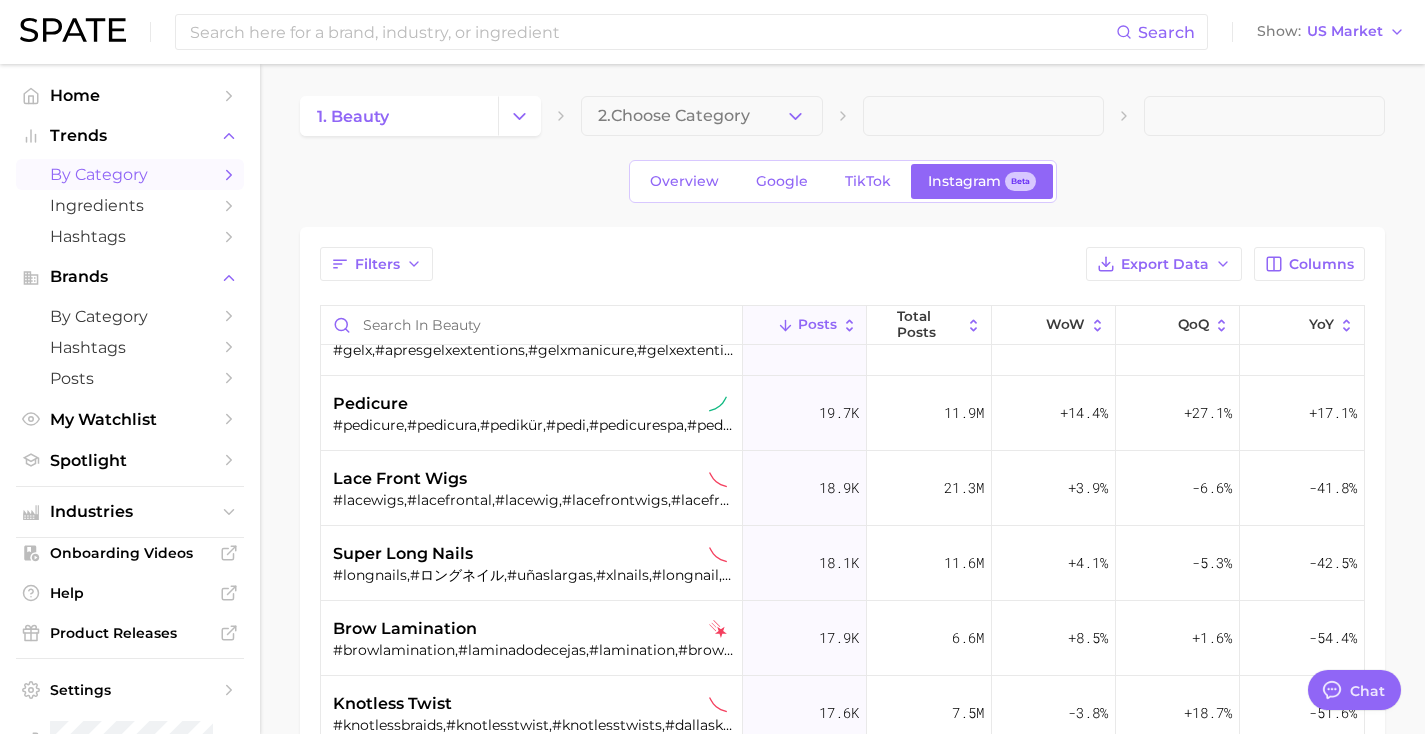 scroll, scrollTop: 3566, scrollLeft: 0, axis: vertical 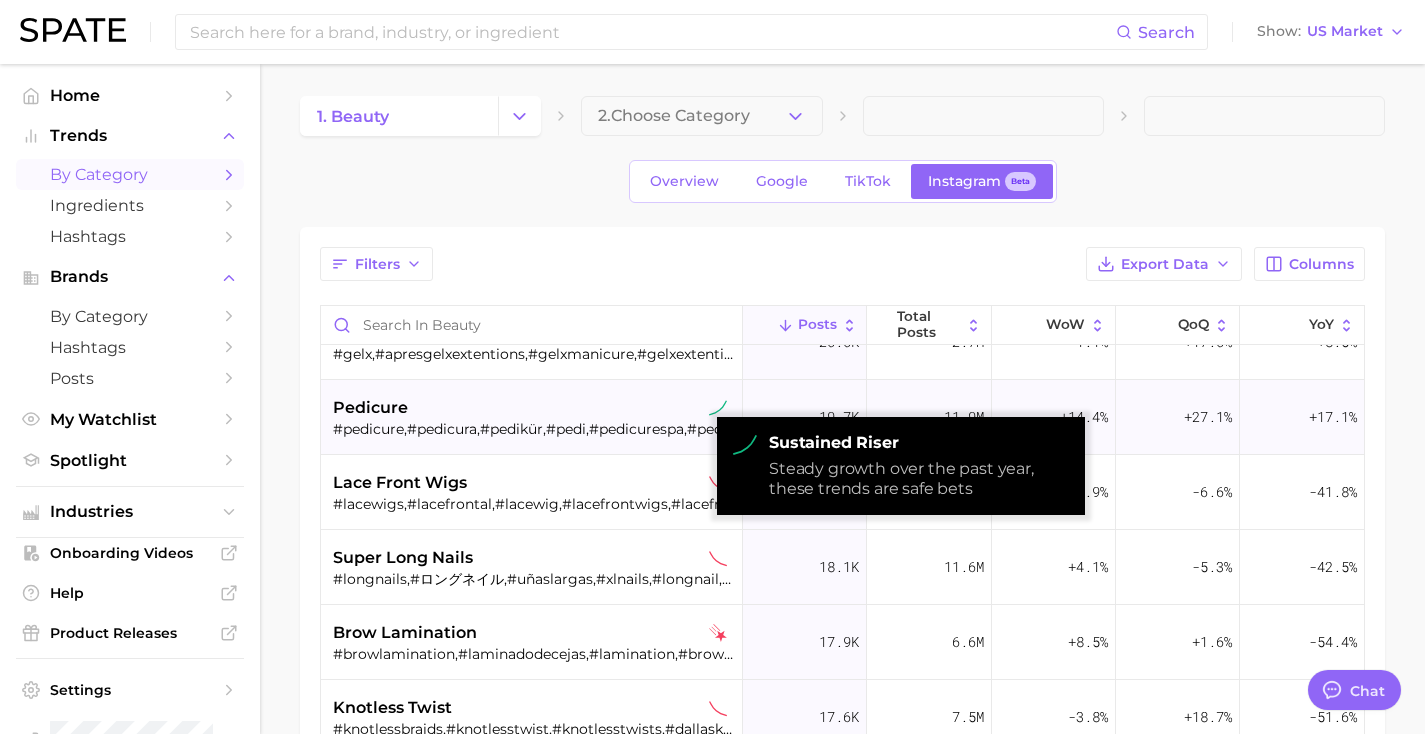 type 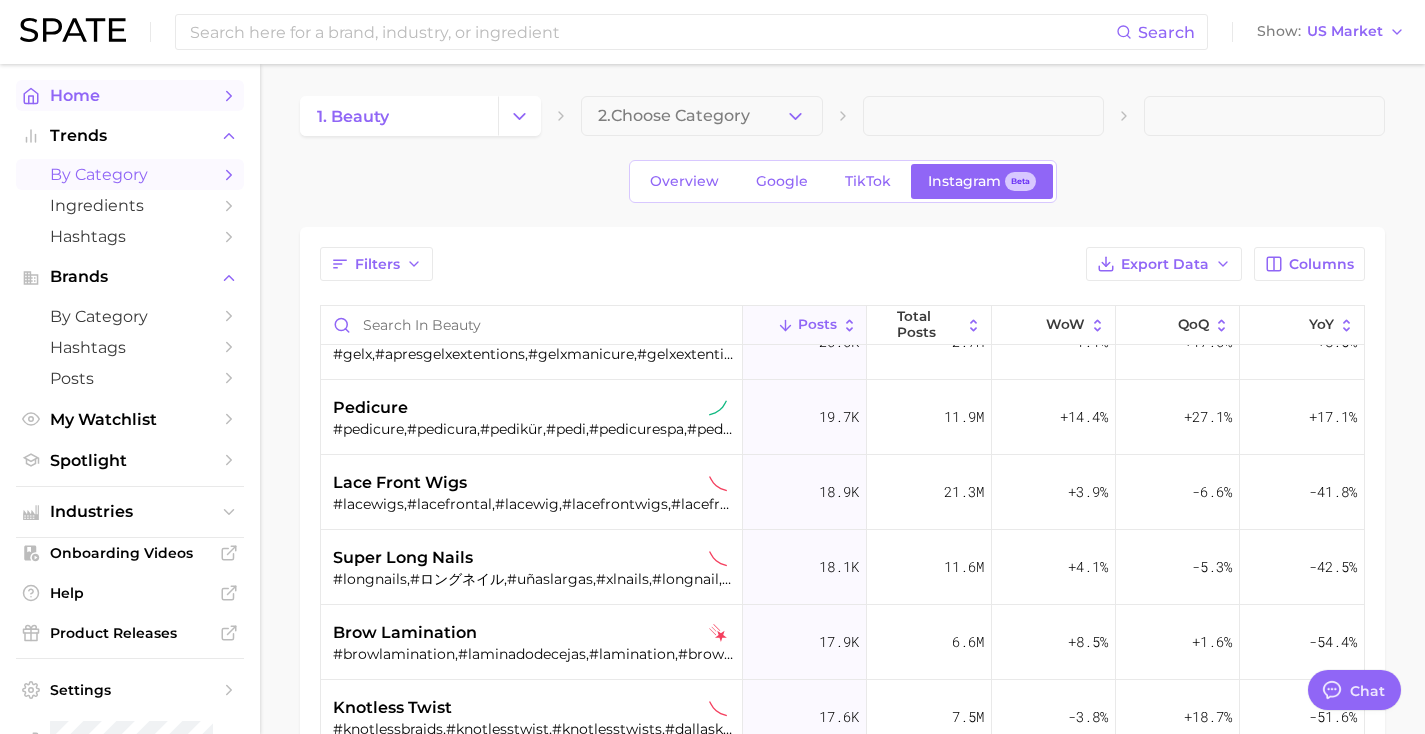 click on "Home" at bounding box center (130, 95) 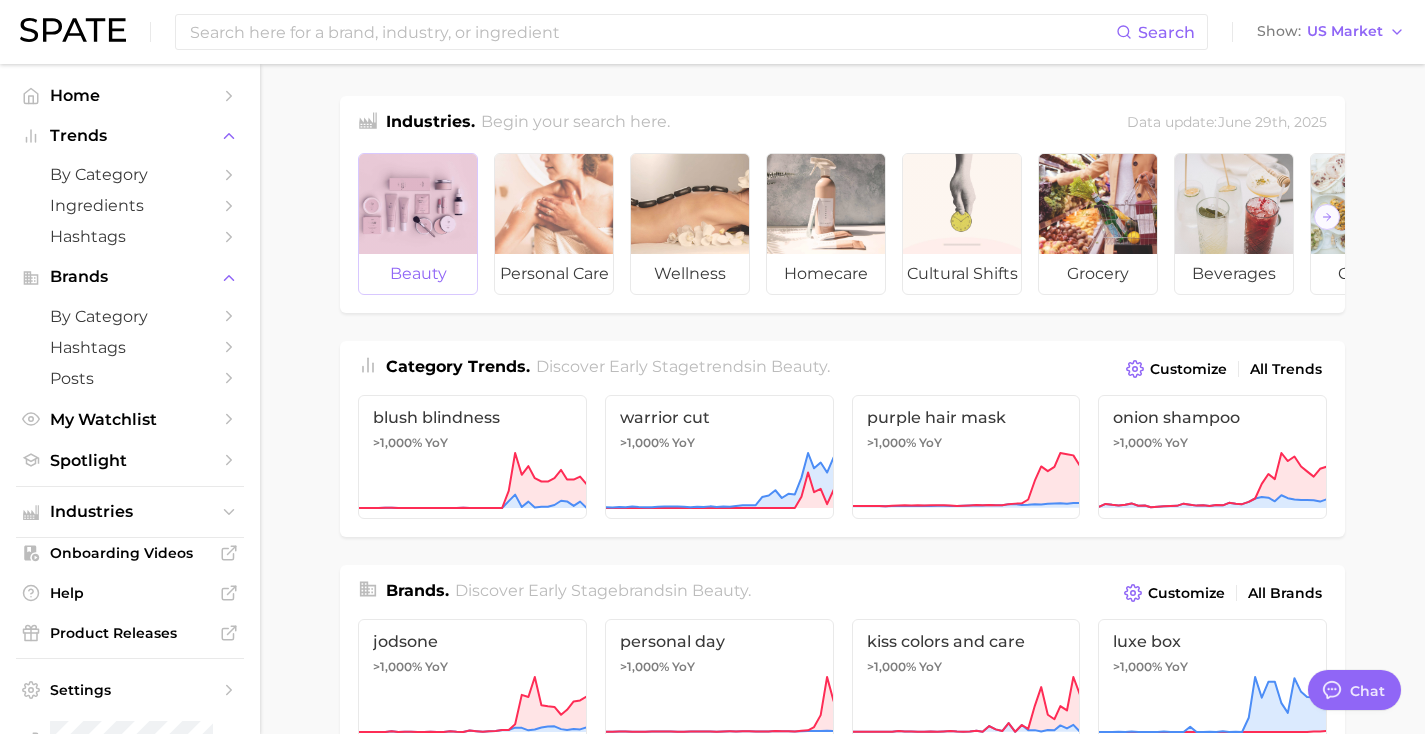 click at bounding box center (418, 204) 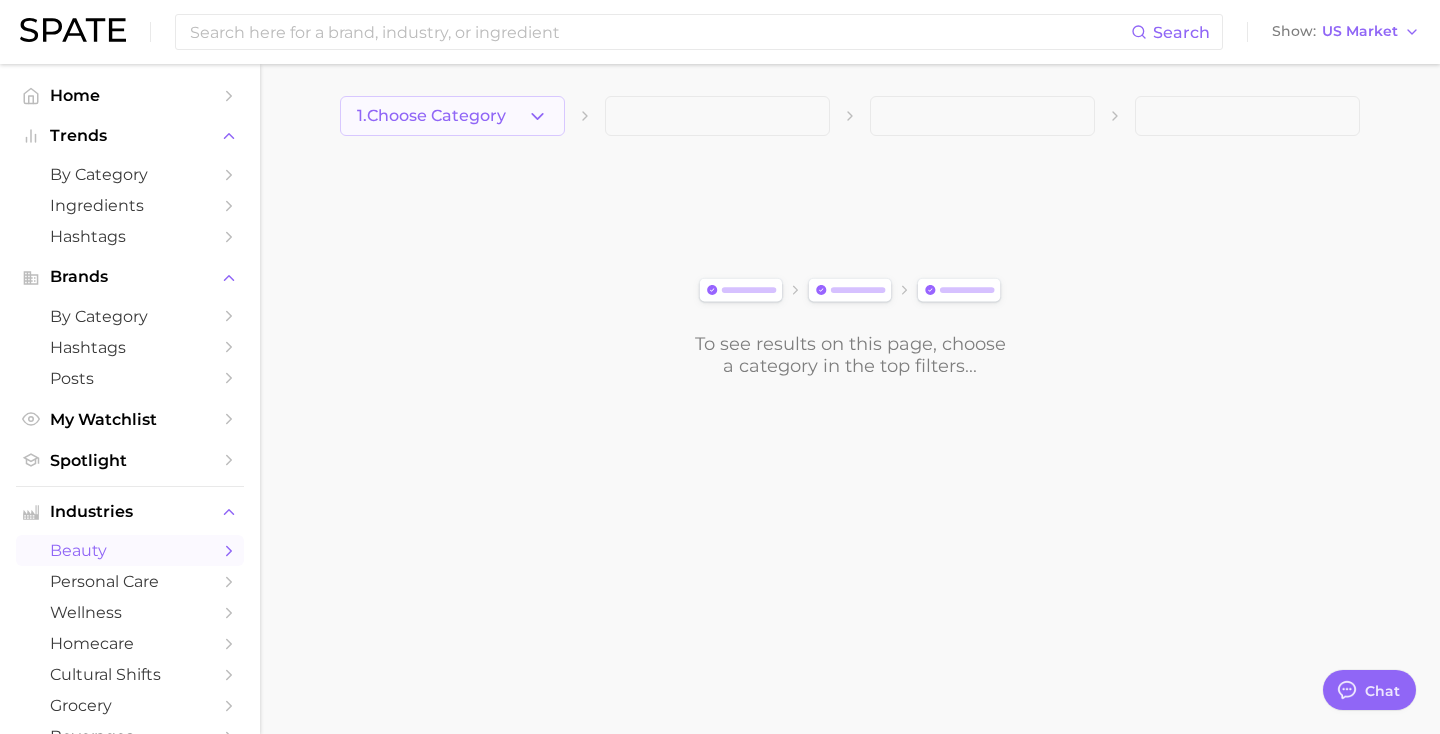 click on "1.  Choose Category" at bounding box center (452, 116) 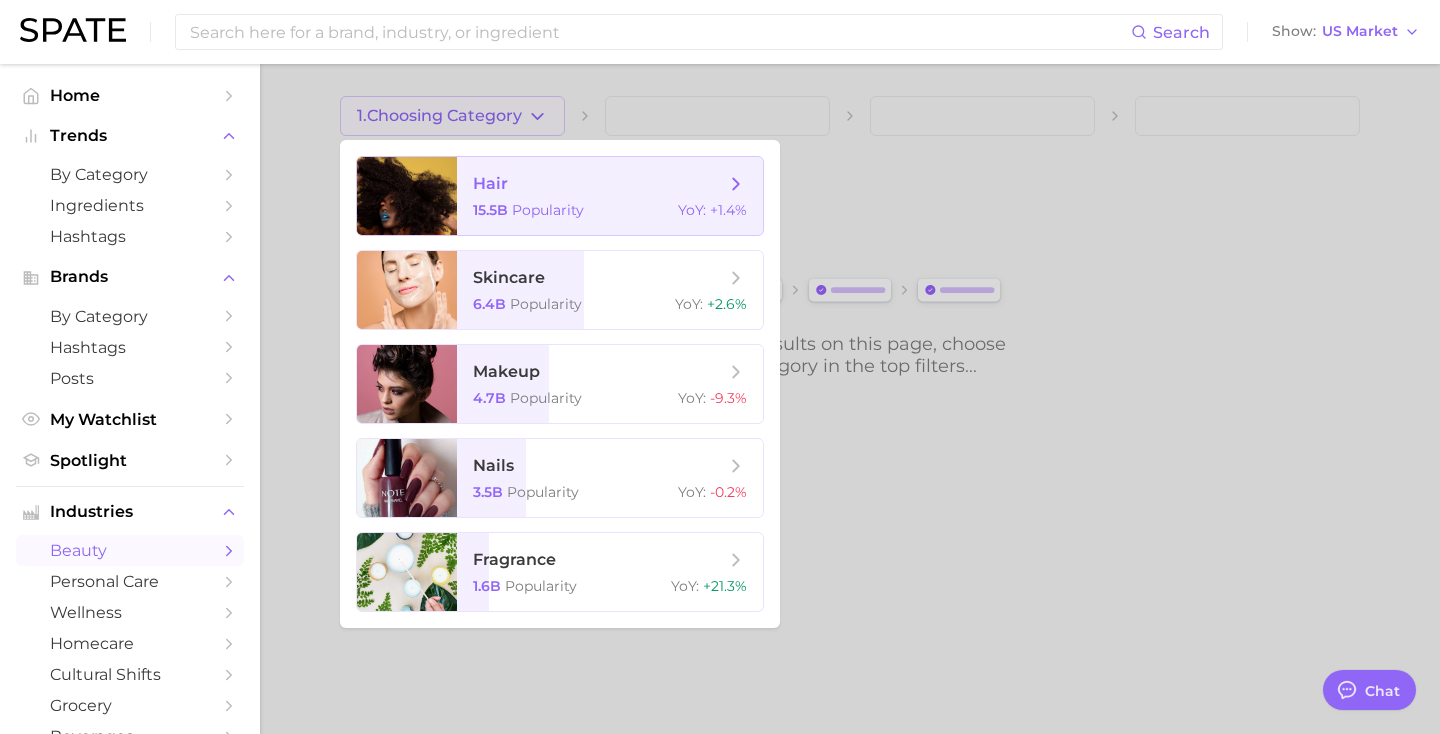 click on "hair 15.5b   Popularity YoY :   +1.4%" at bounding box center (610, 196) 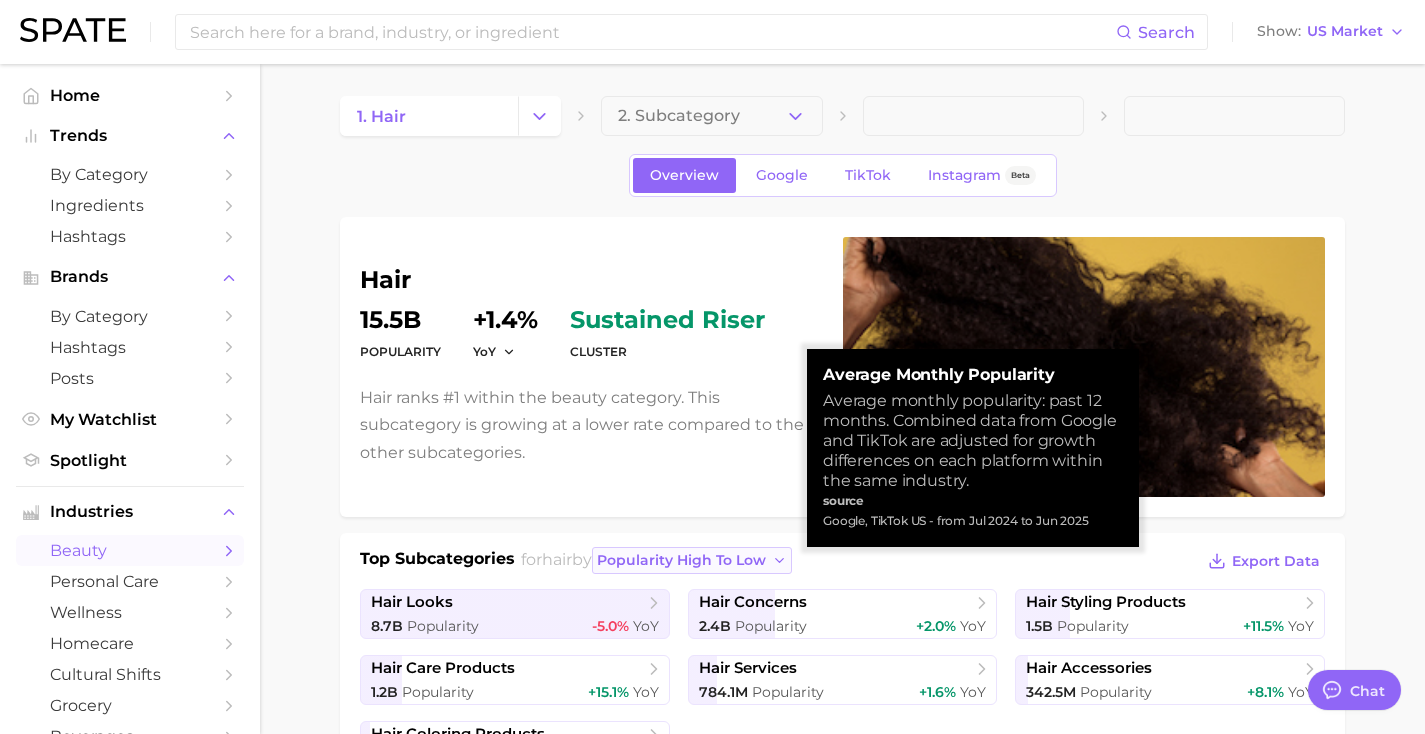 click on "popularity high to low" at bounding box center [681, 560] 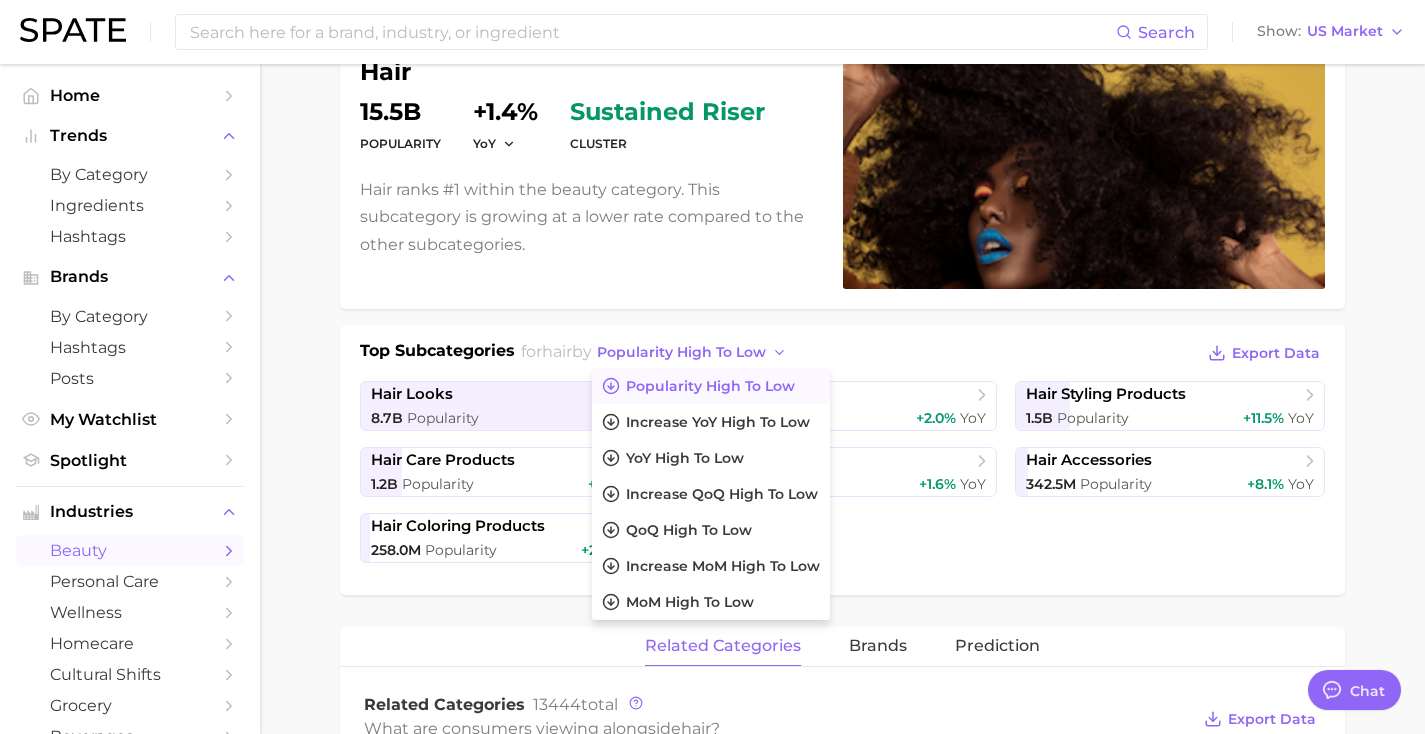 scroll, scrollTop: 0, scrollLeft: 0, axis: both 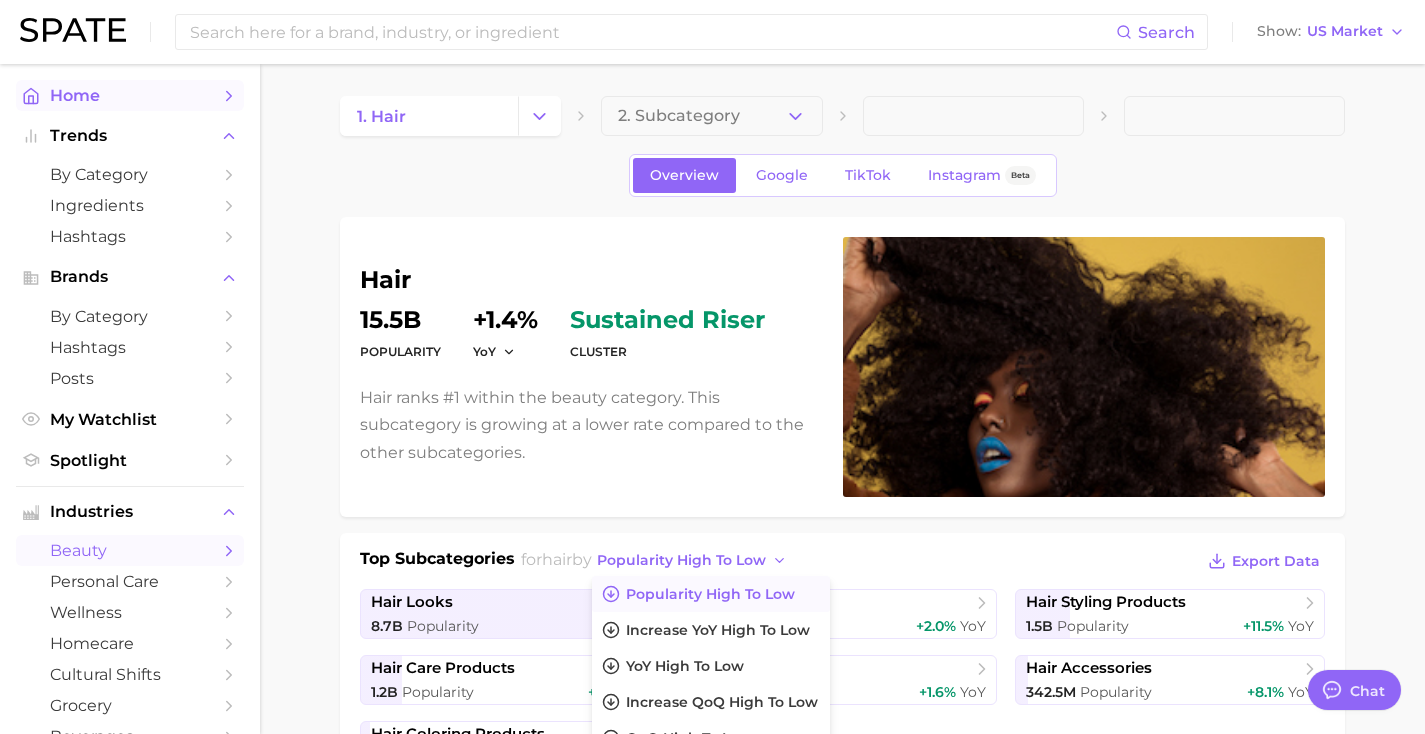 click on "Home" at bounding box center [130, 95] 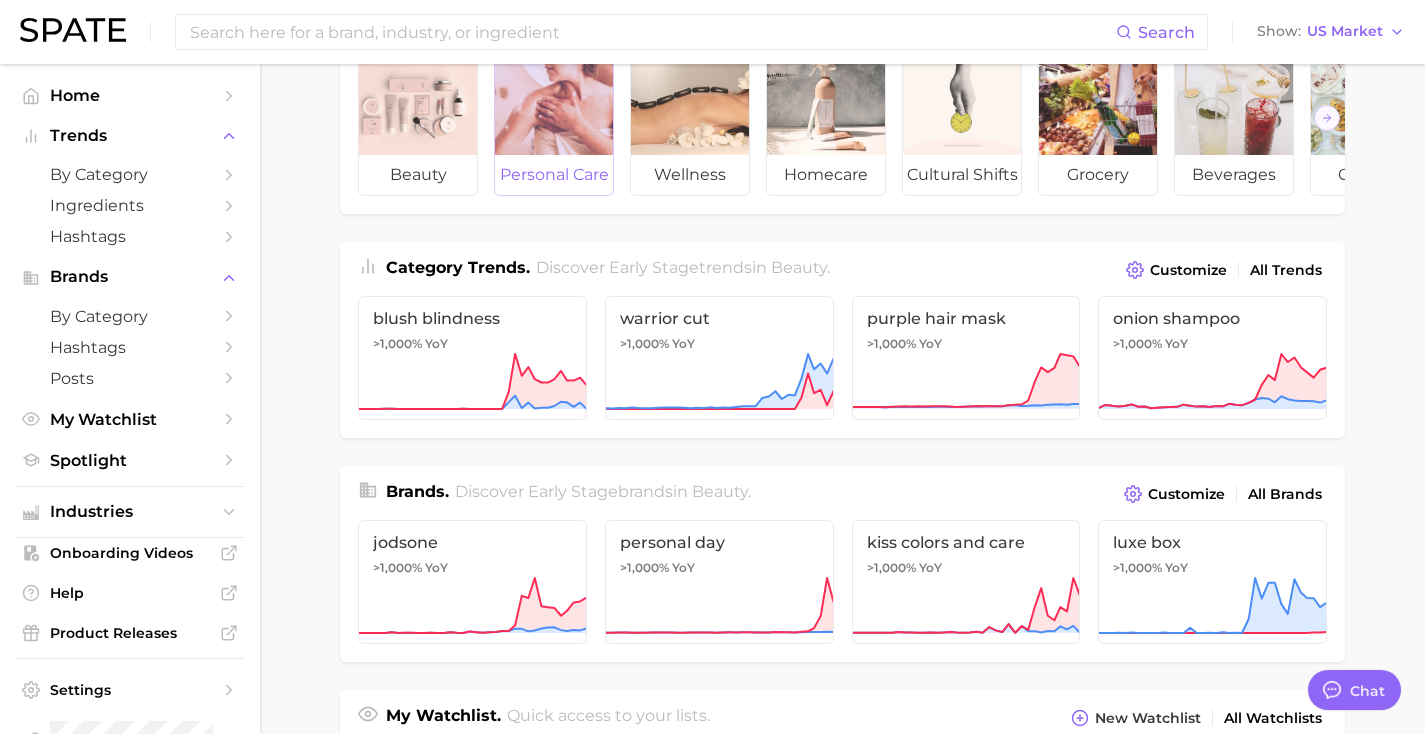 scroll, scrollTop: 172, scrollLeft: 0, axis: vertical 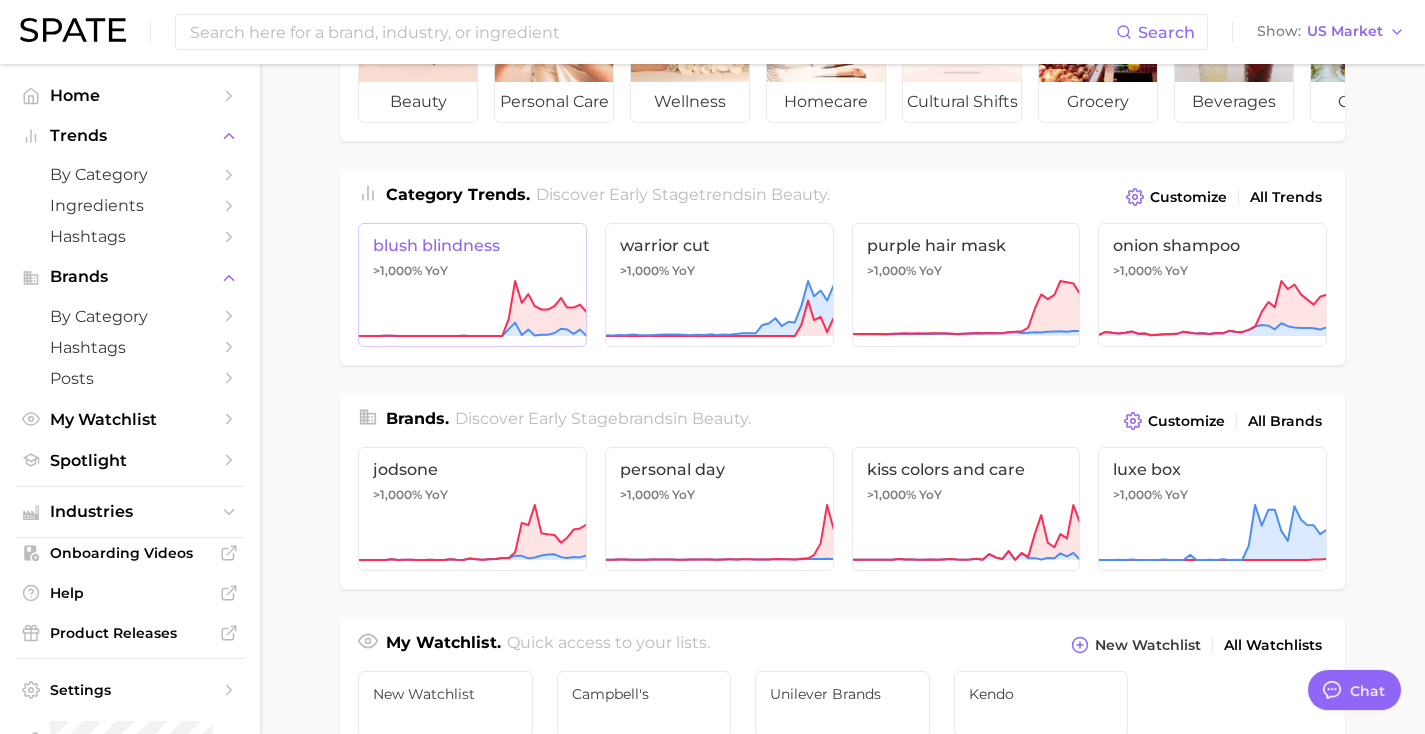 click 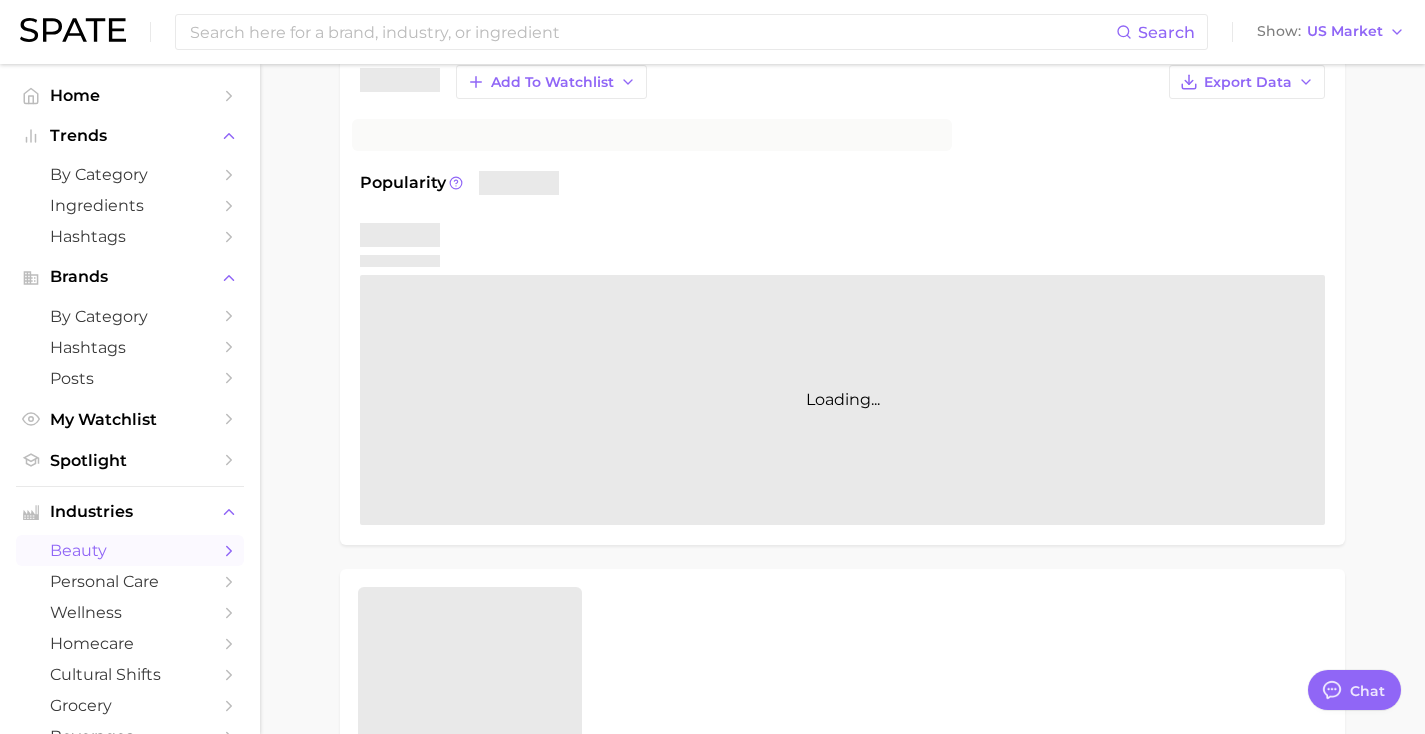 scroll, scrollTop: 0, scrollLeft: 0, axis: both 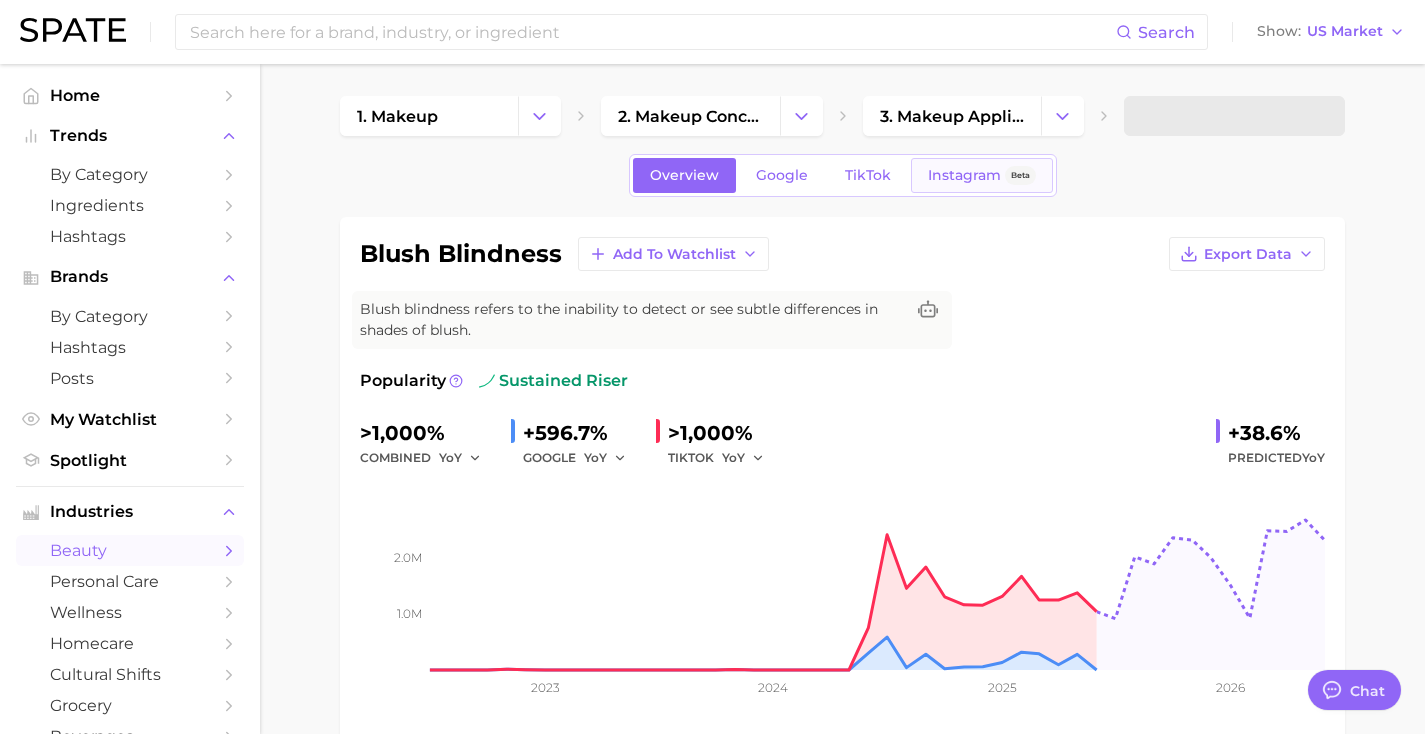 click on "Instagram" at bounding box center [964, 175] 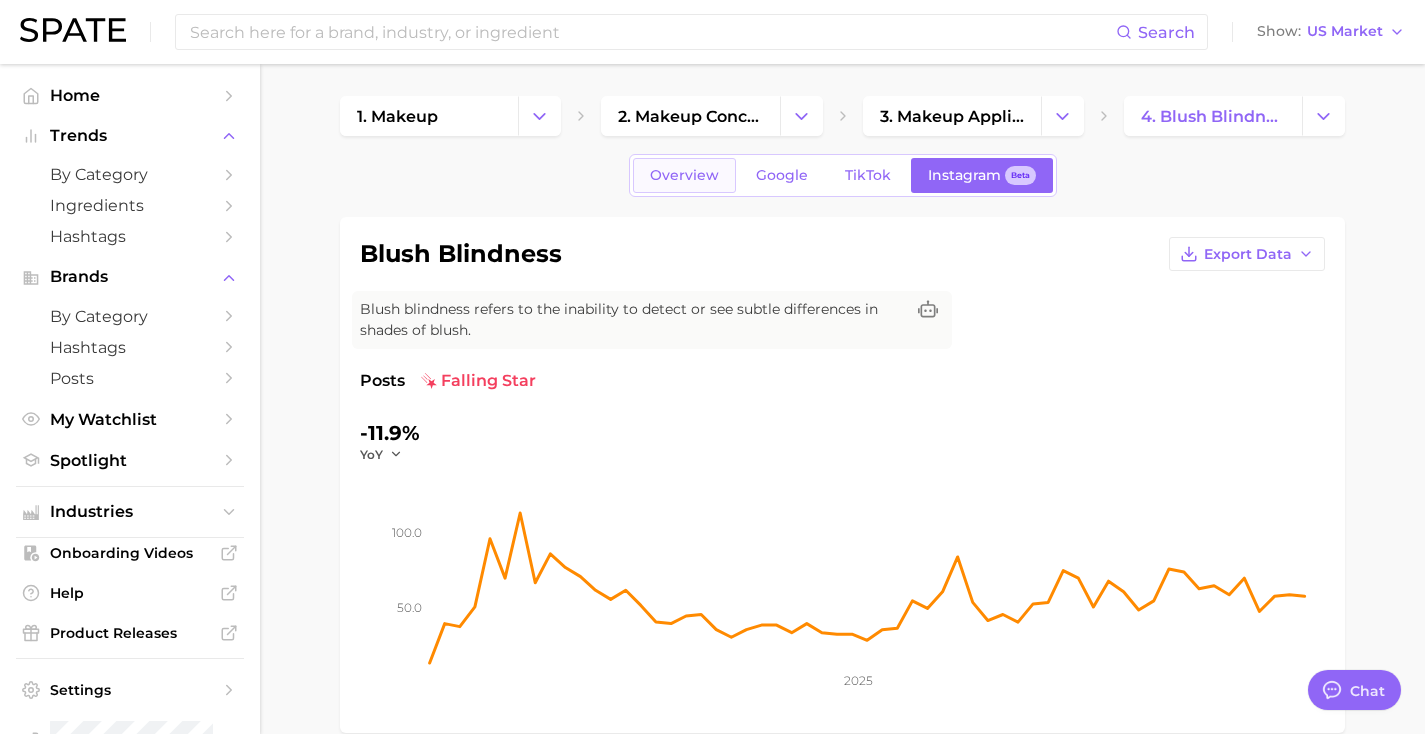 click on "Overview" at bounding box center [684, 175] 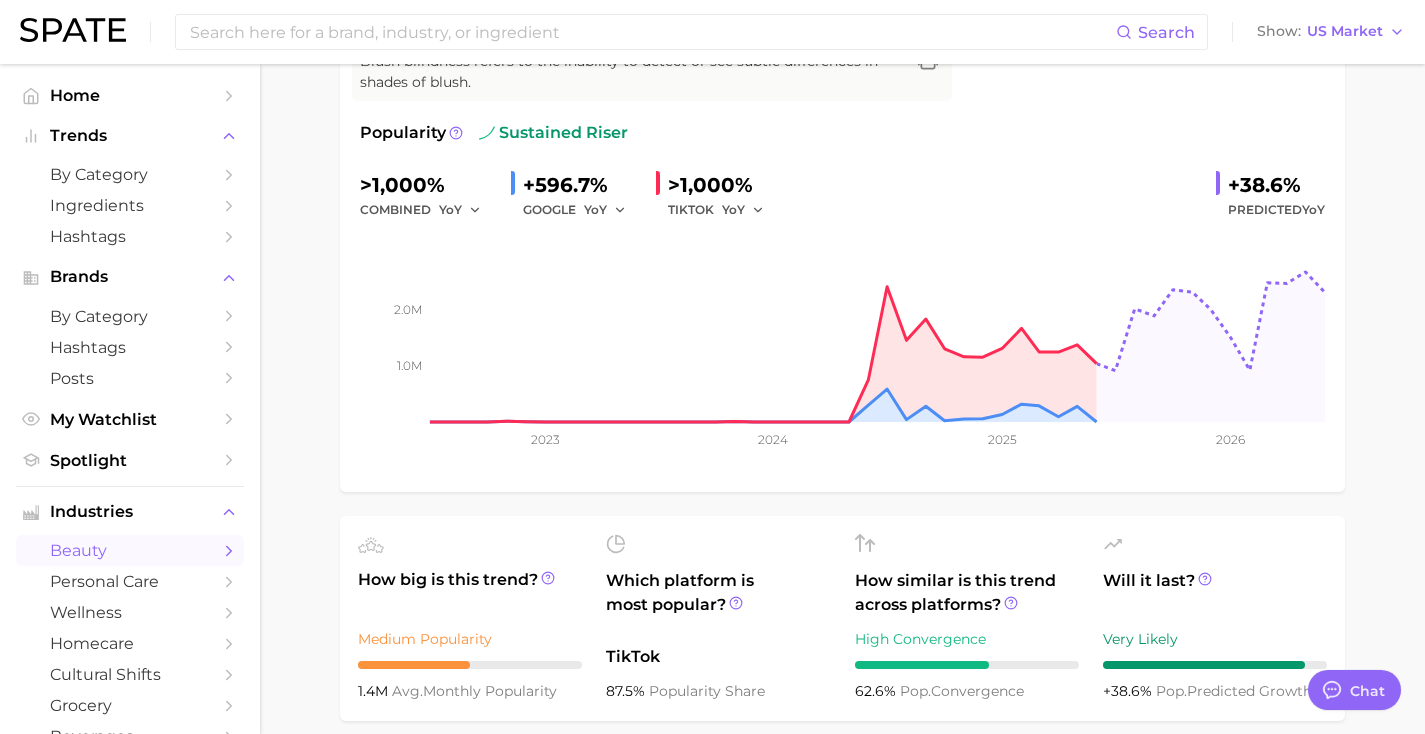 scroll, scrollTop: 0, scrollLeft: 0, axis: both 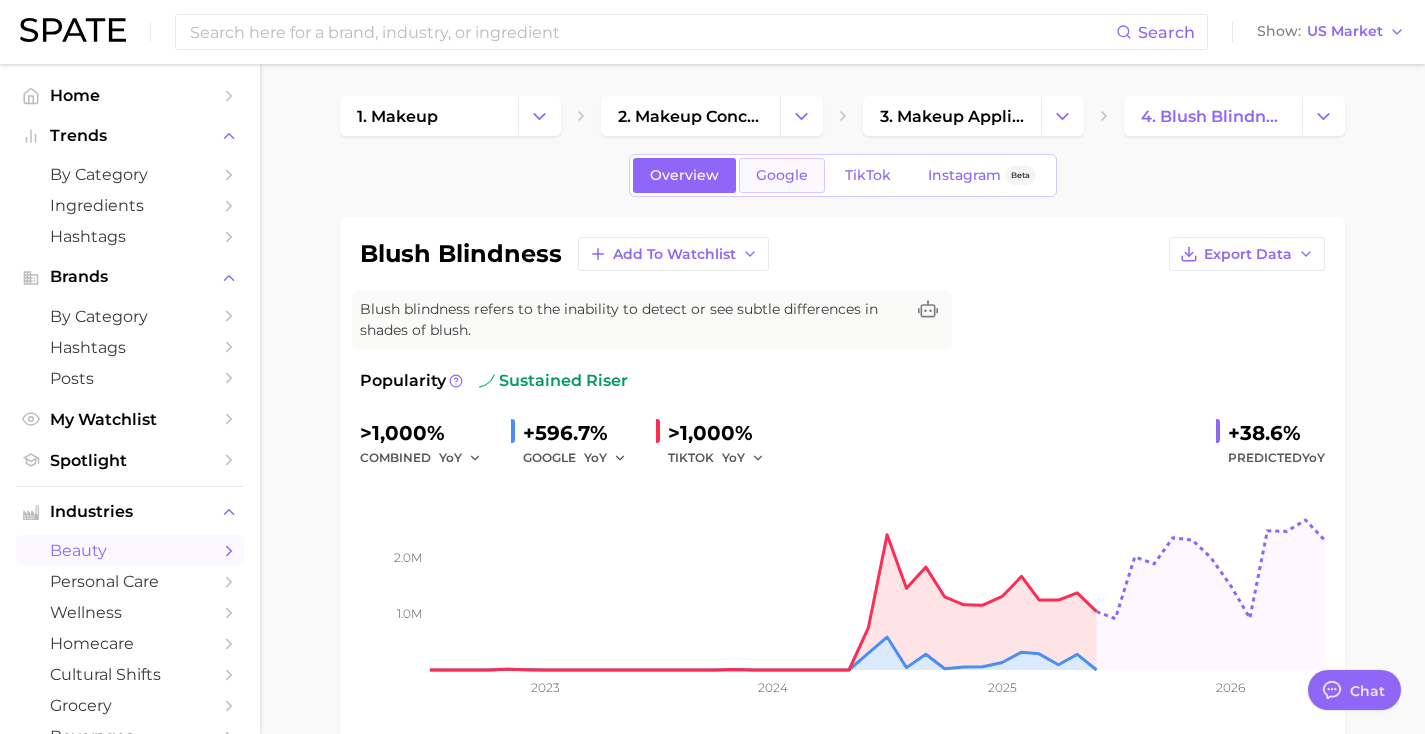 click on "Google" at bounding box center [782, 175] 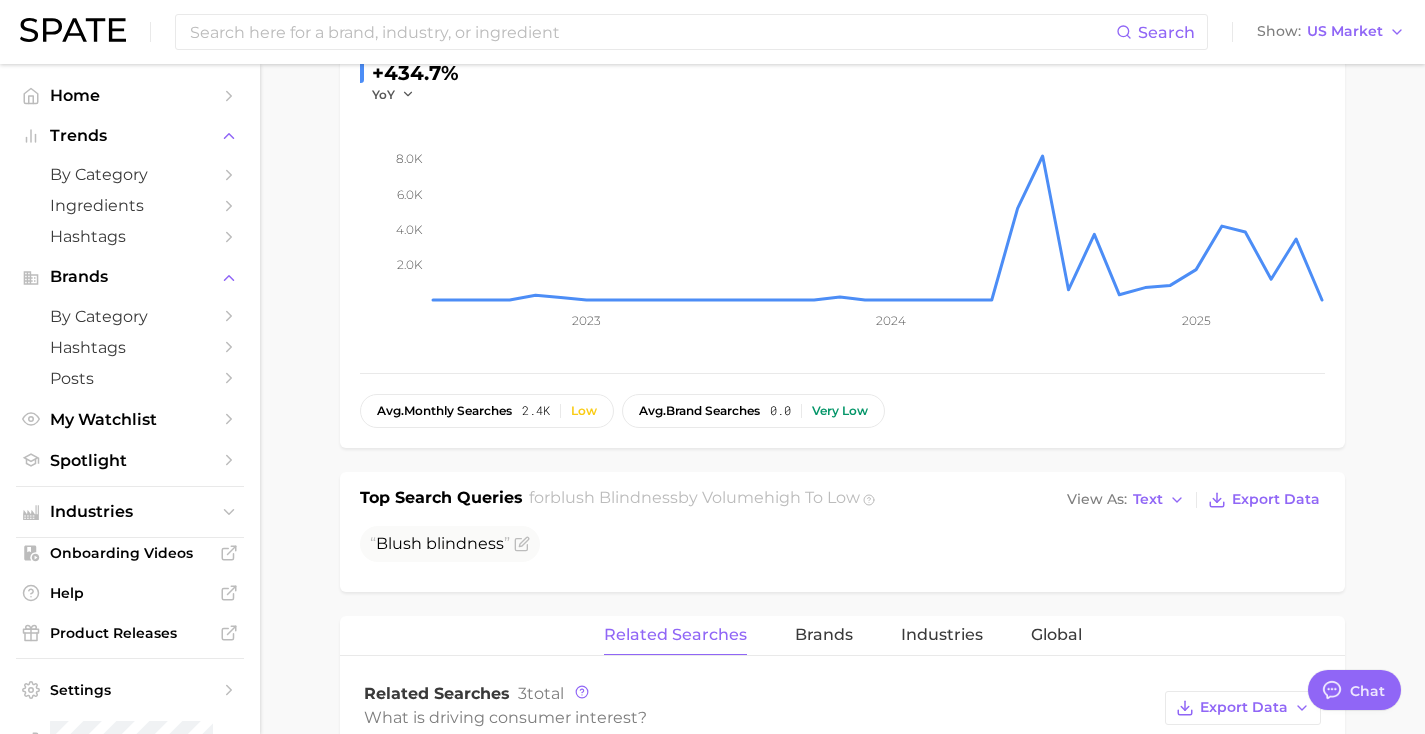 scroll, scrollTop: 350, scrollLeft: 0, axis: vertical 